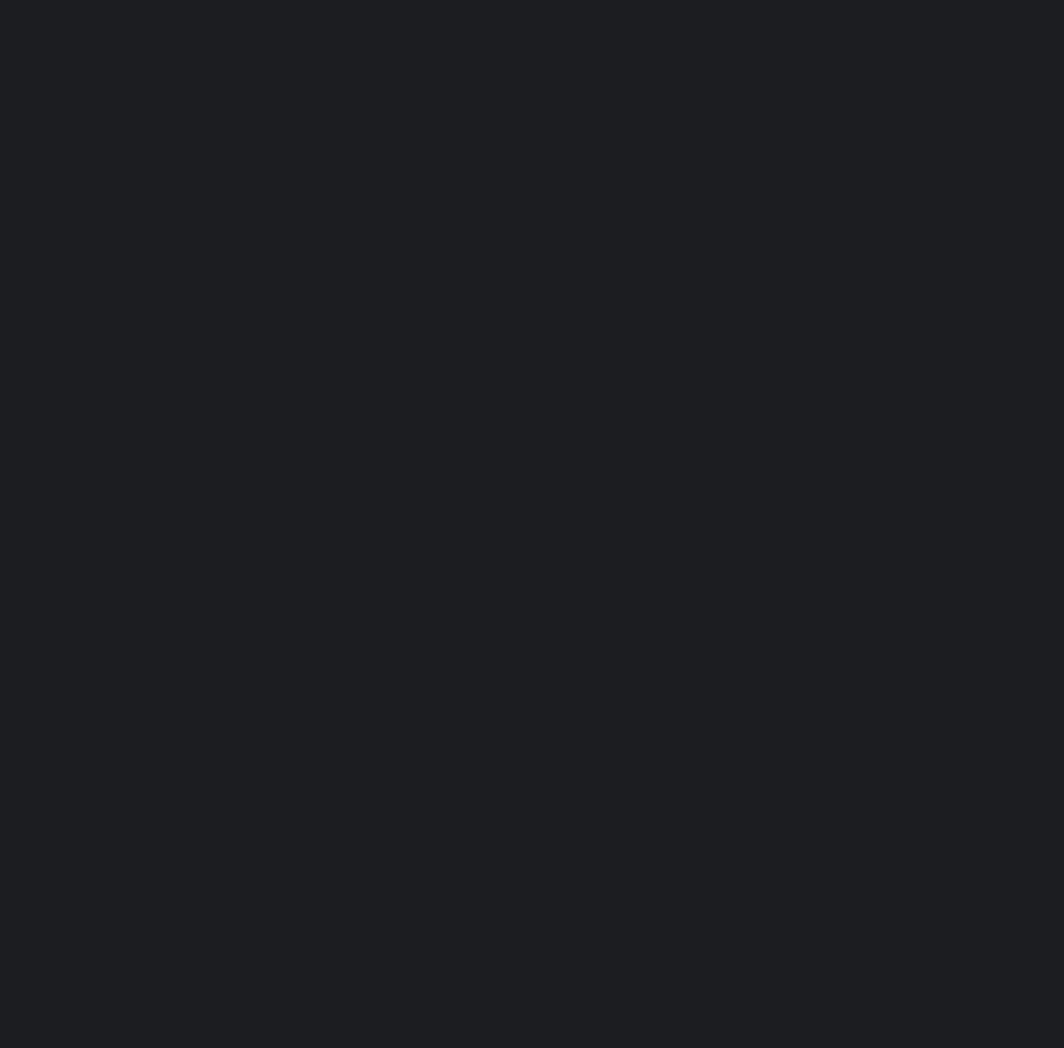 scroll, scrollTop: 0, scrollLeft: 0, axis: both 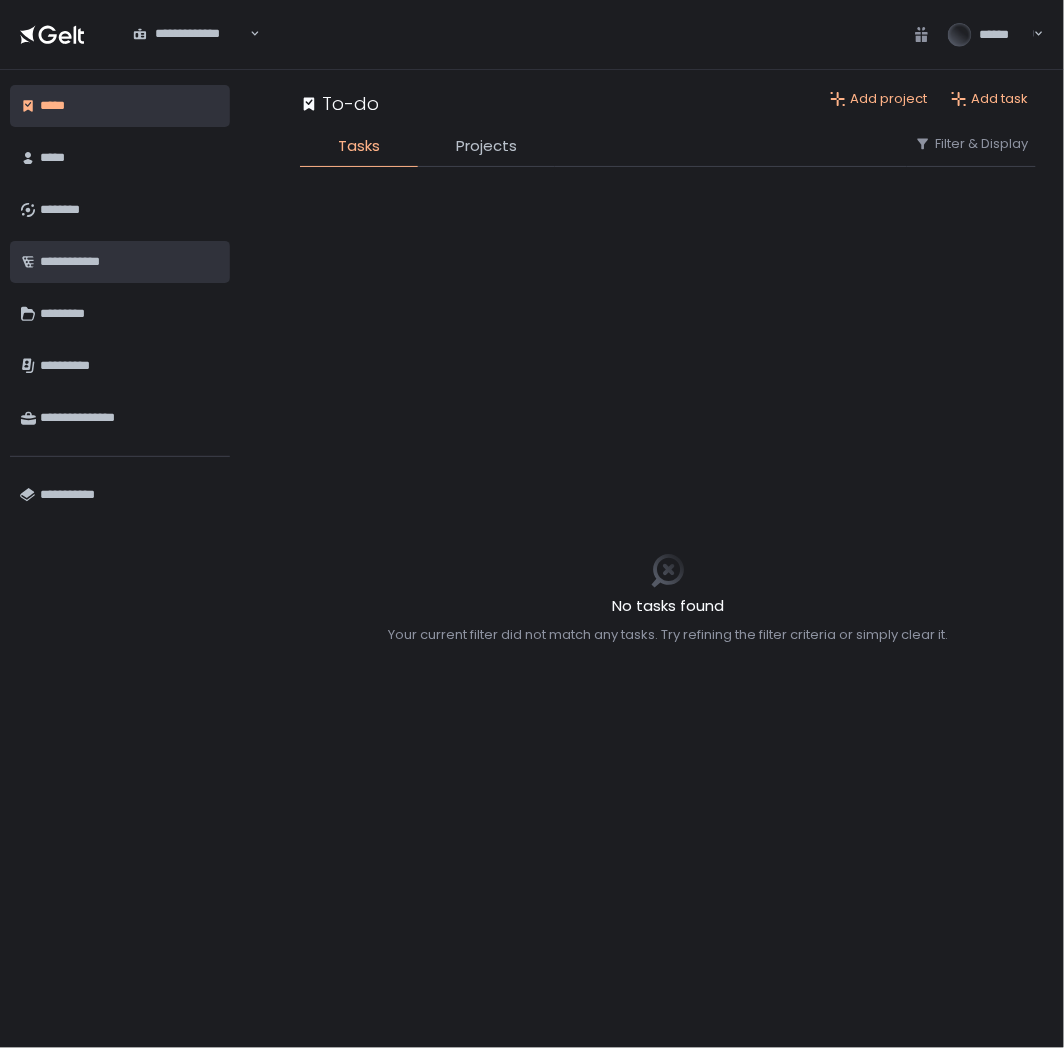 click on "**********" at bounding box center (130, 262) 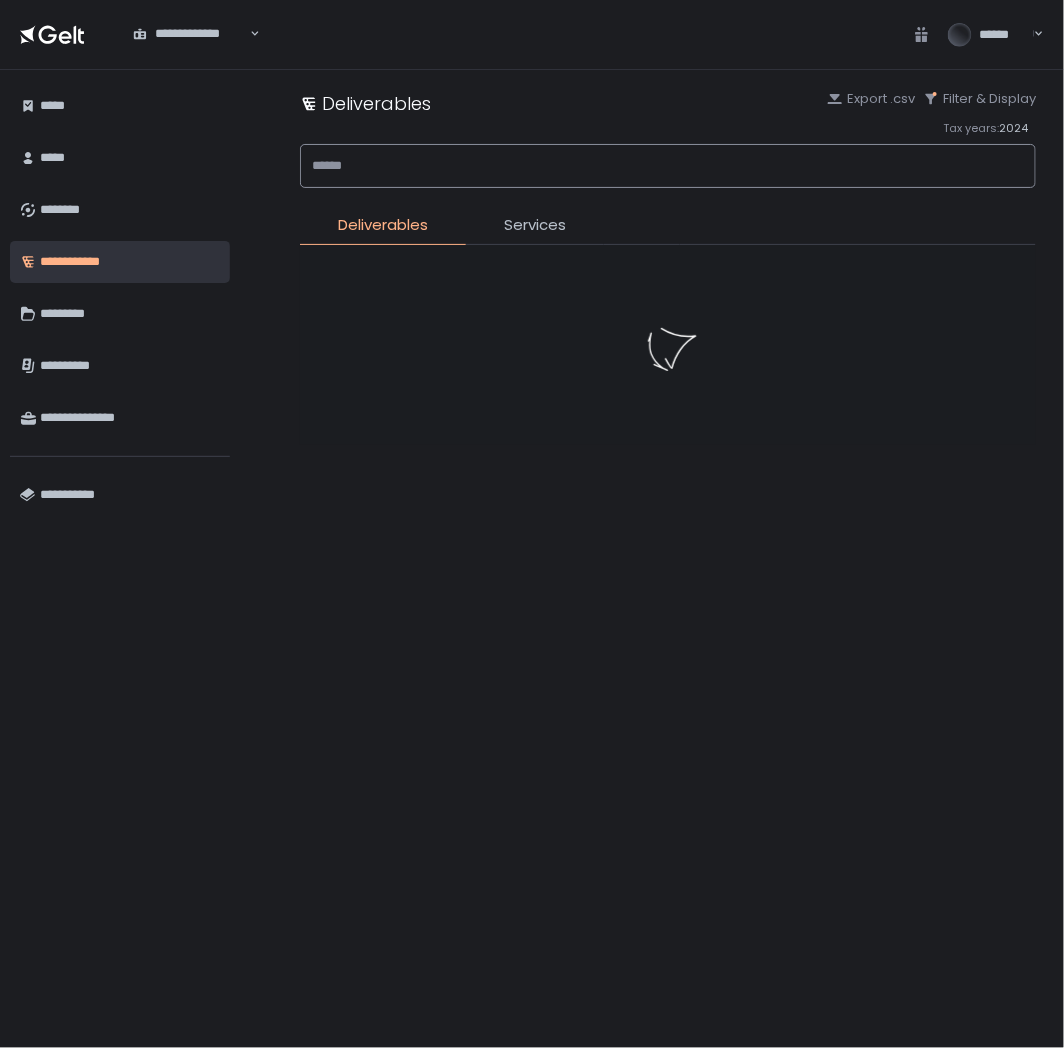 click 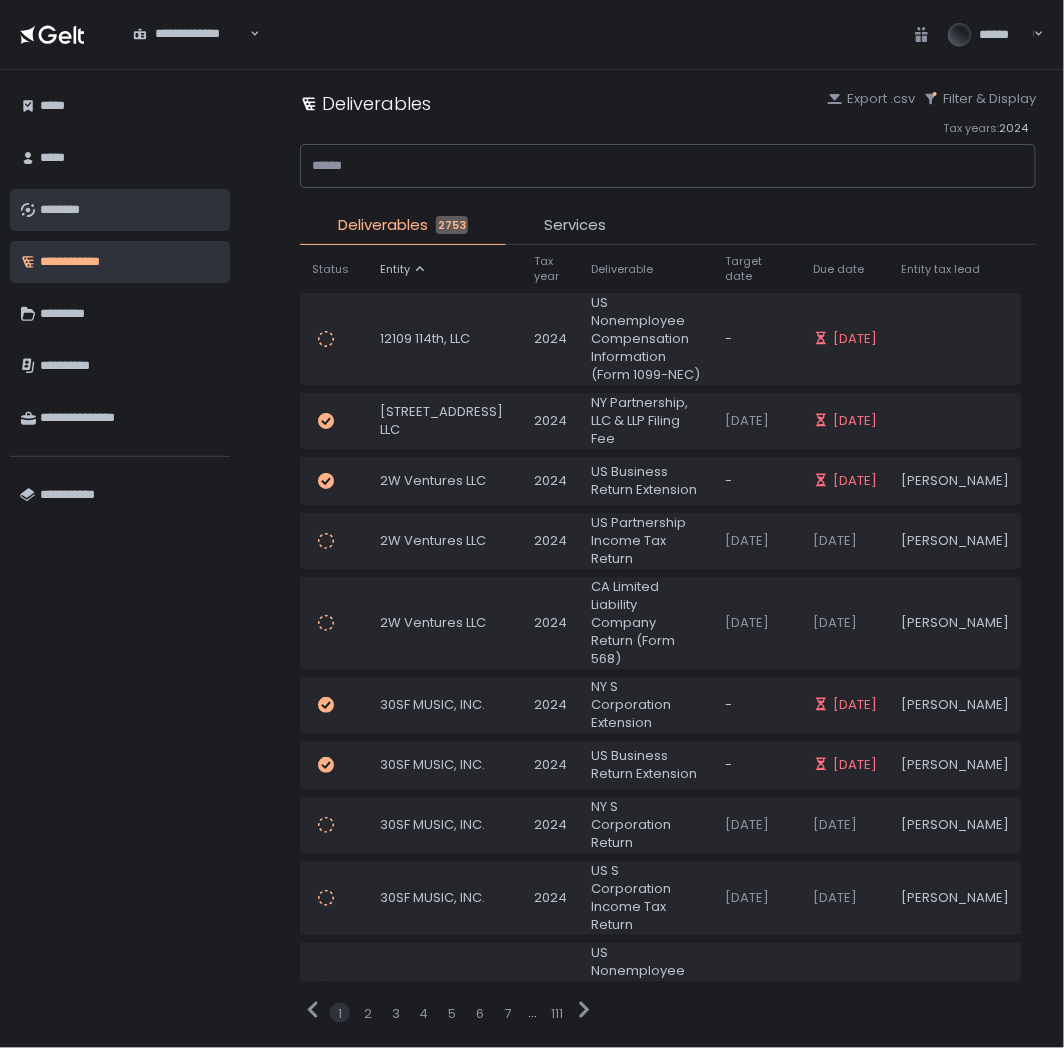 click on "********" at bounding box center (130, 210) 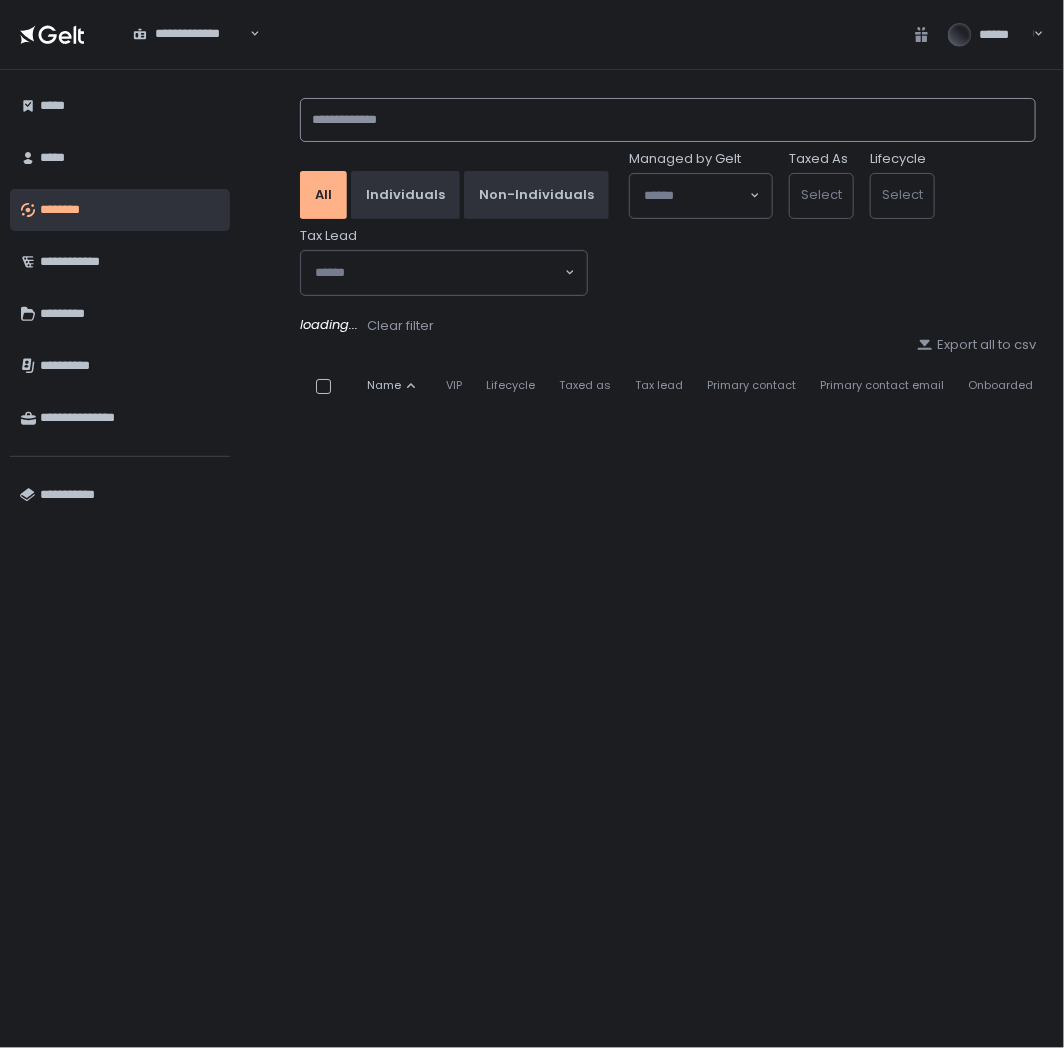 click 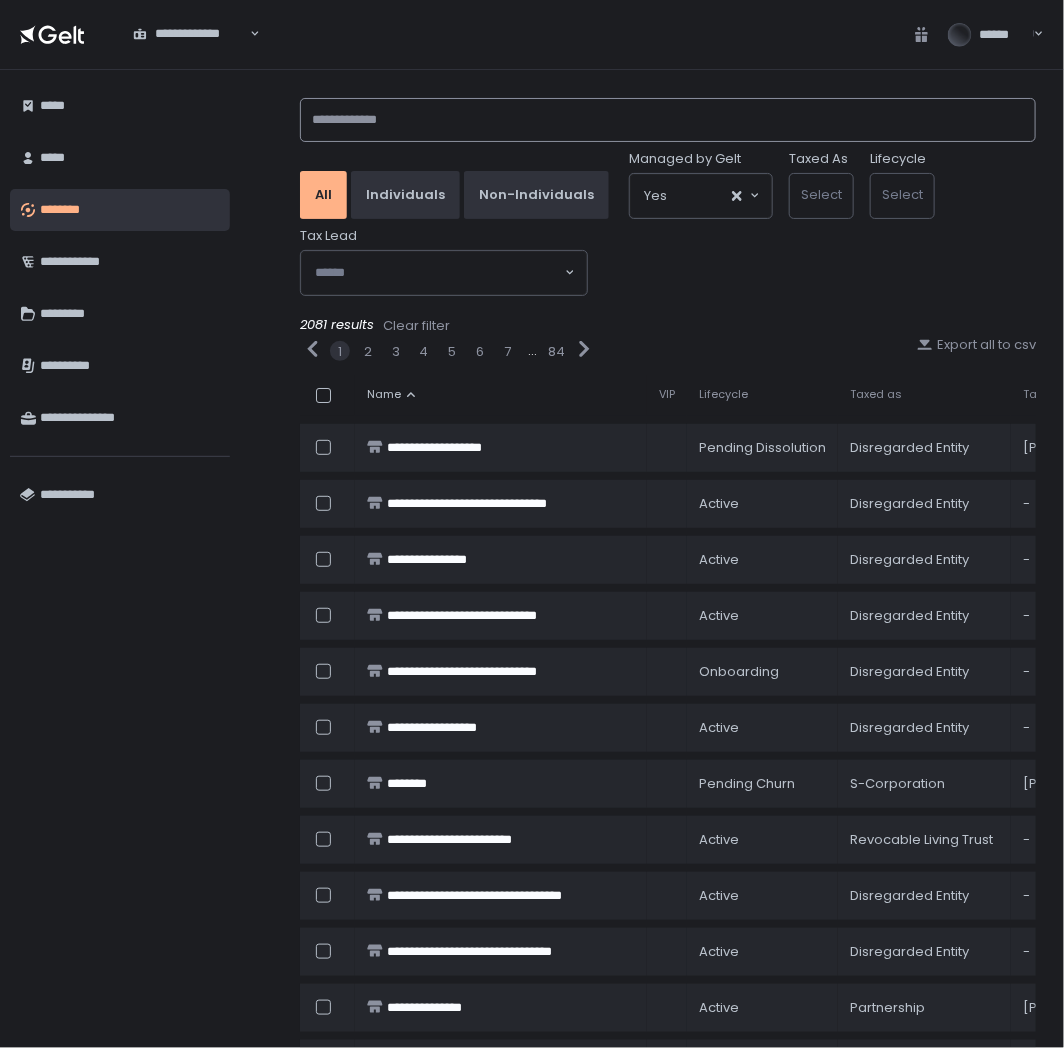 click 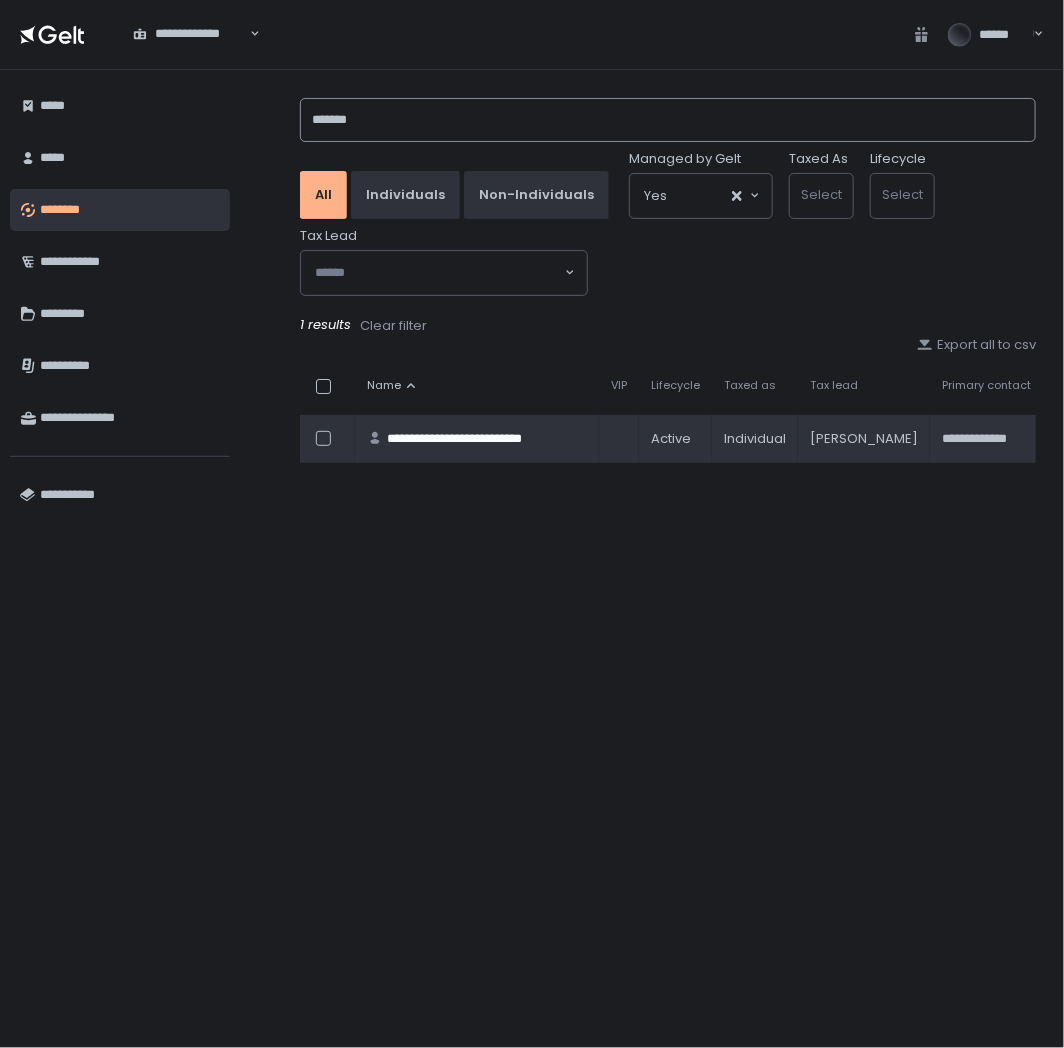 type on "*******" 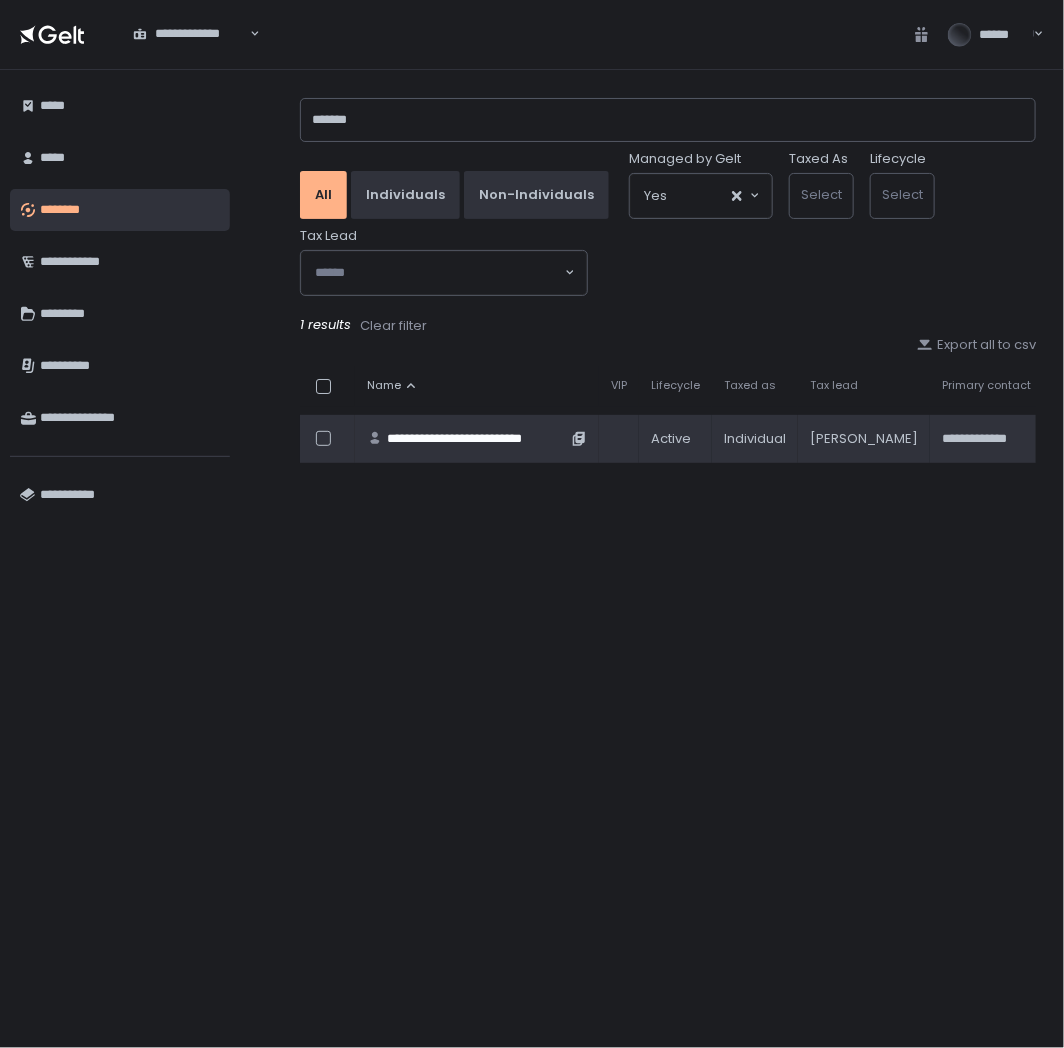 click on "**********" at bounding box center [477, 439] 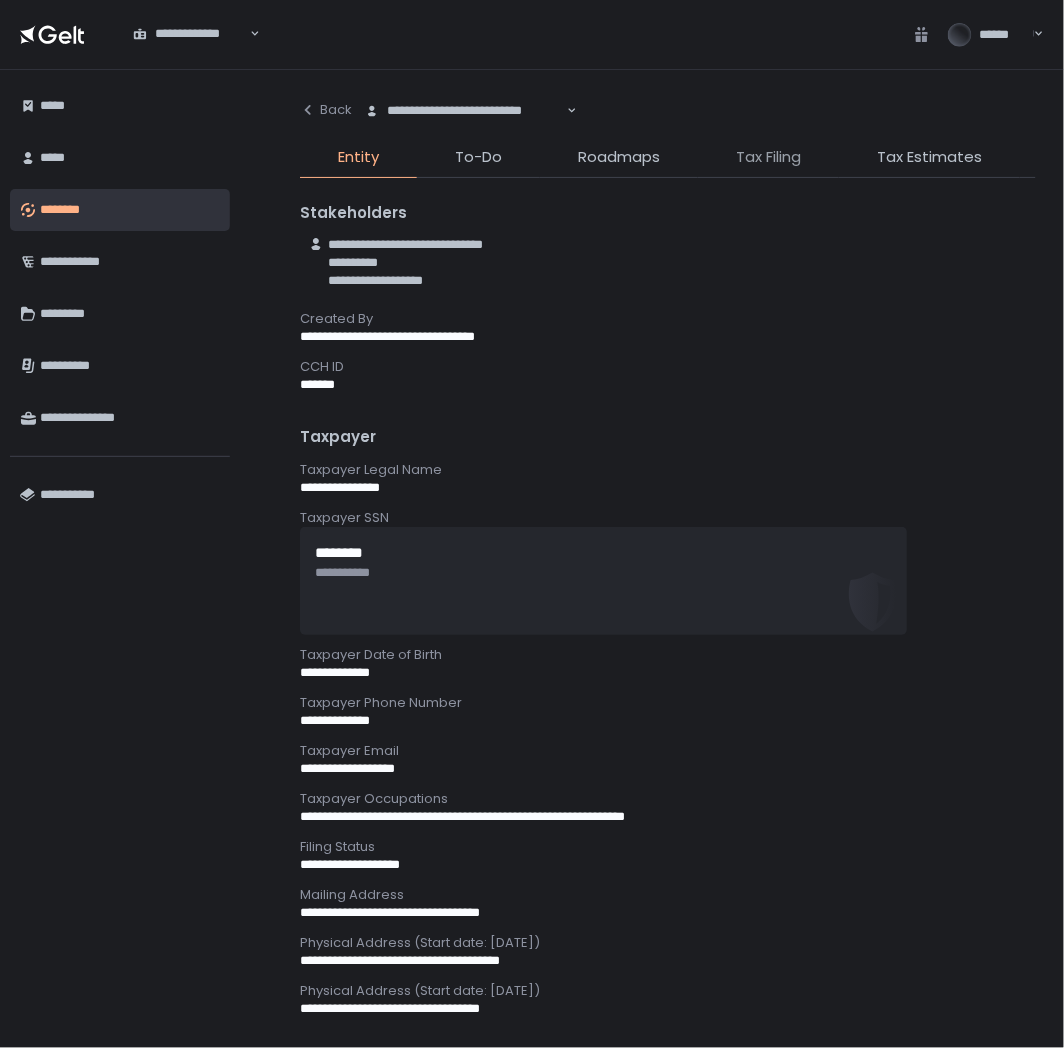 click on "Tax Filing" at bounding box center (768, 157) 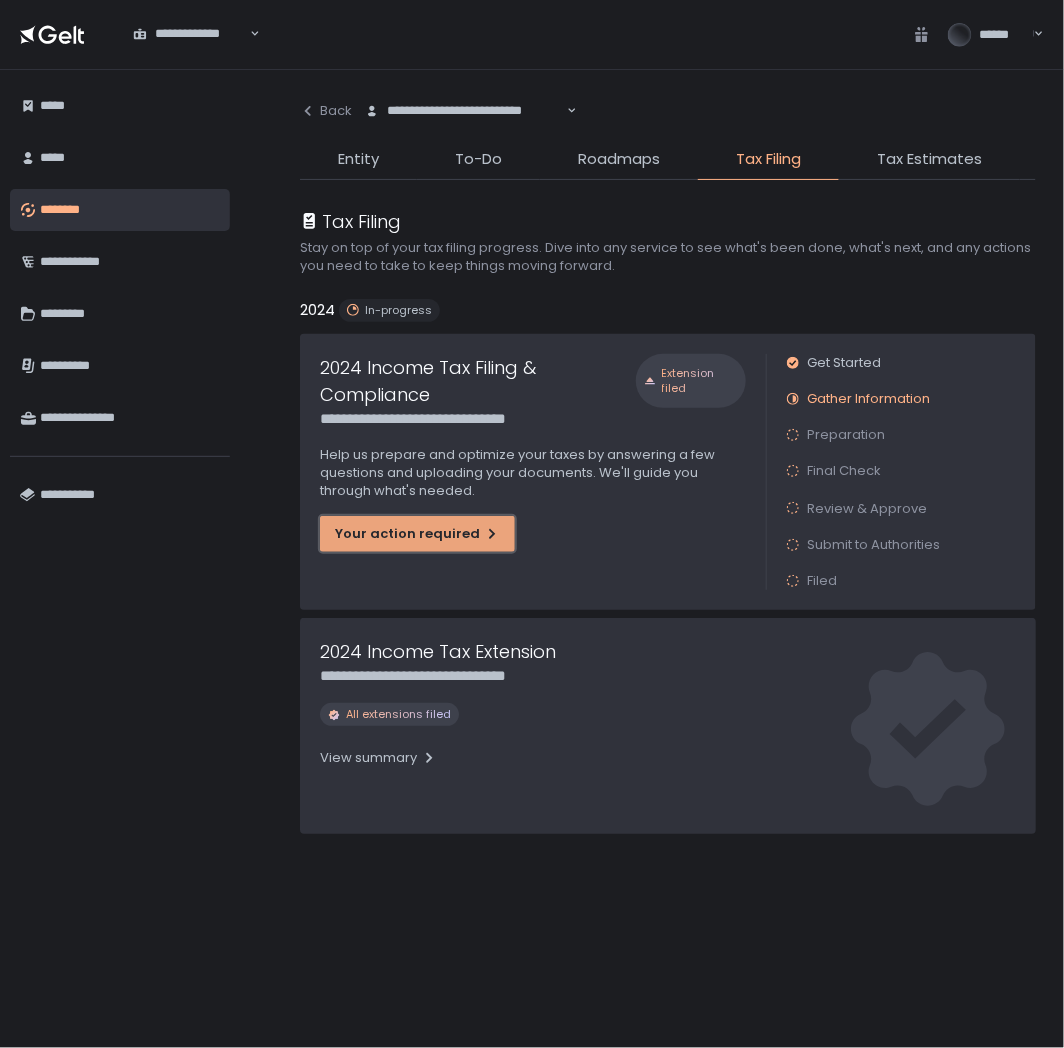 click on "Your action required" 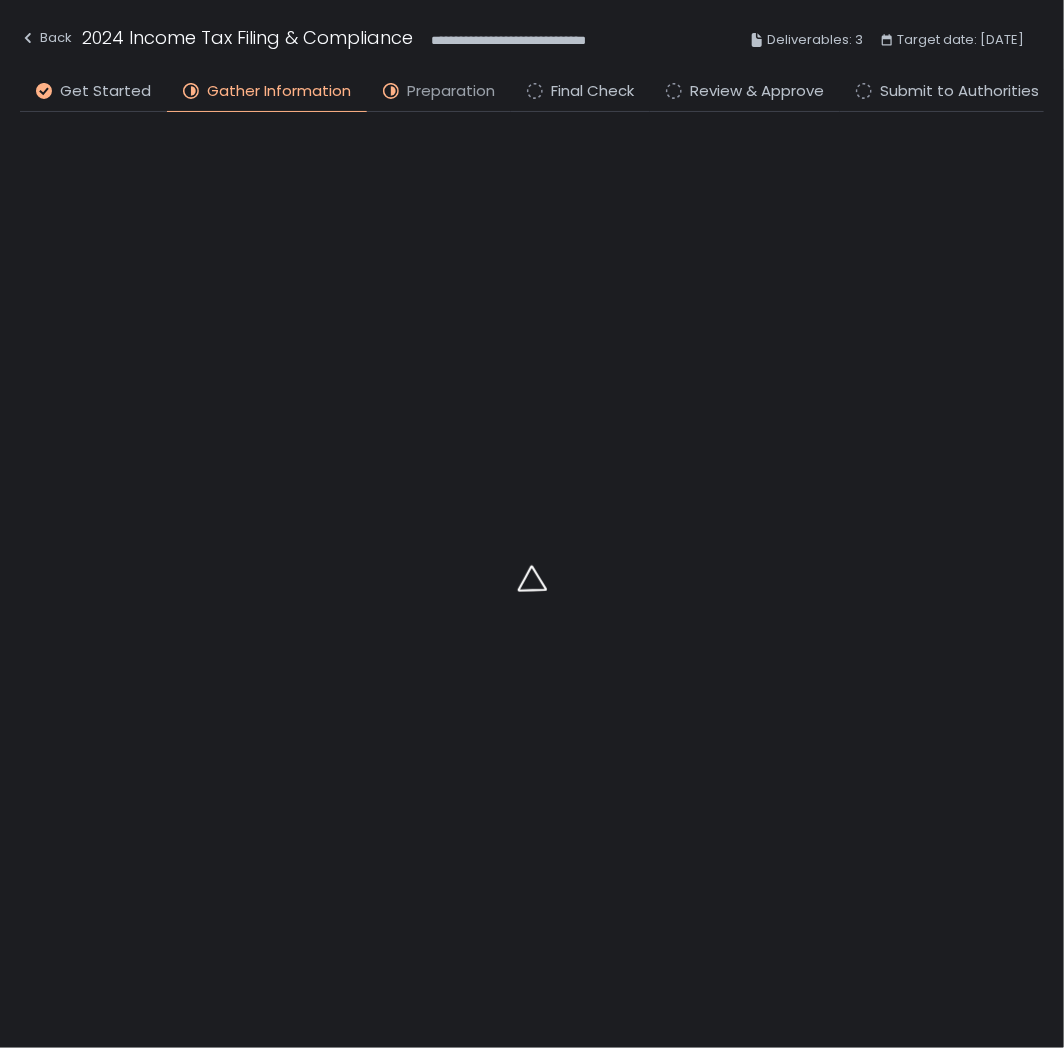 click on "Preparation" at bounding box center [451, 91] 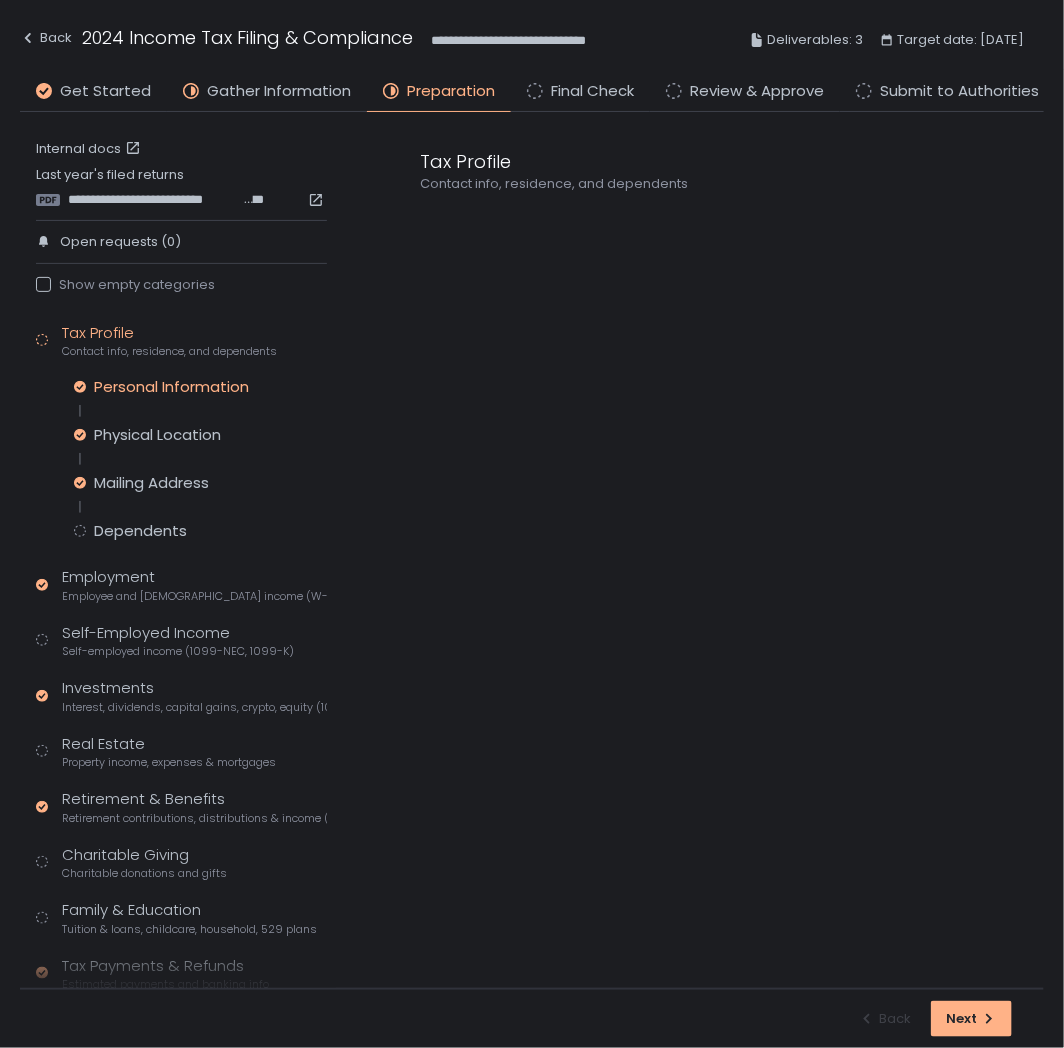 click on "Personal Information" 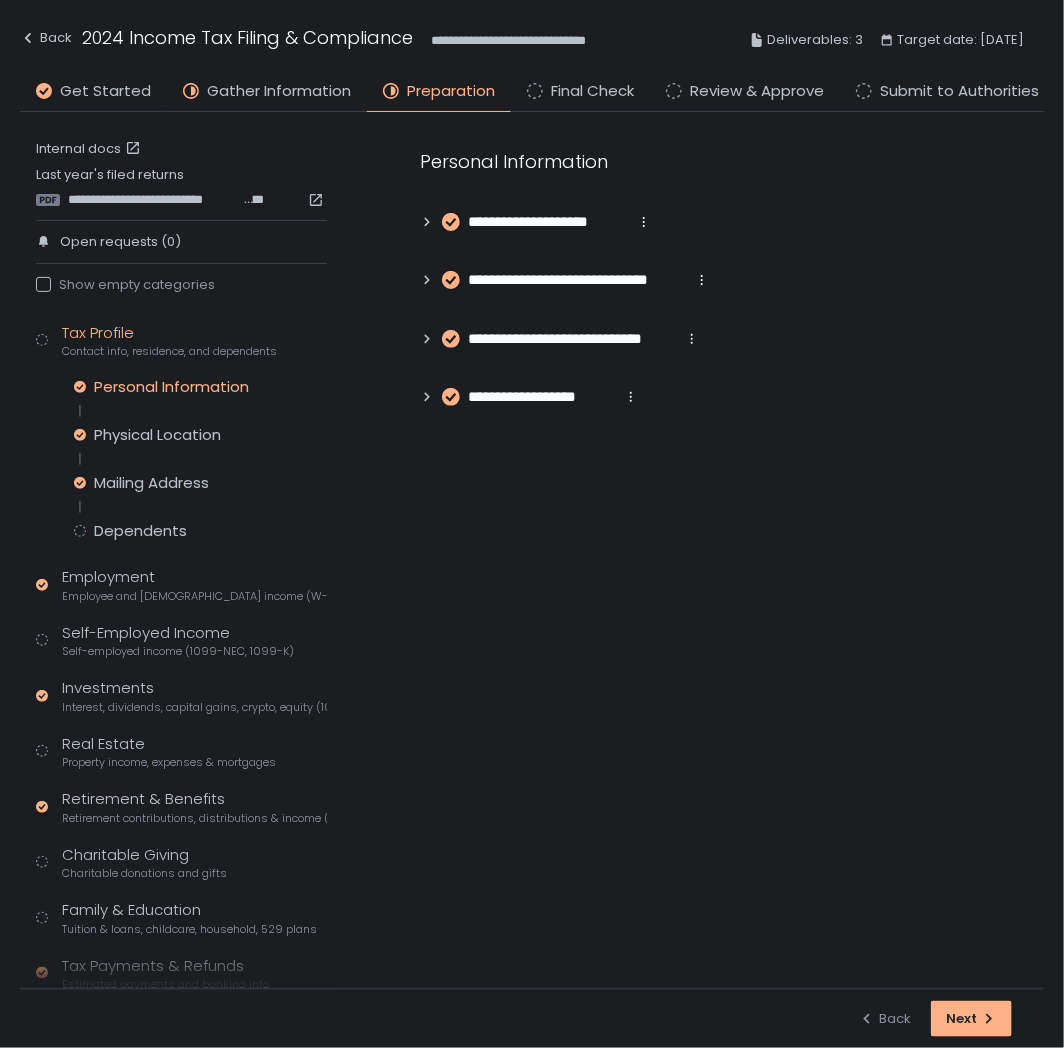 click 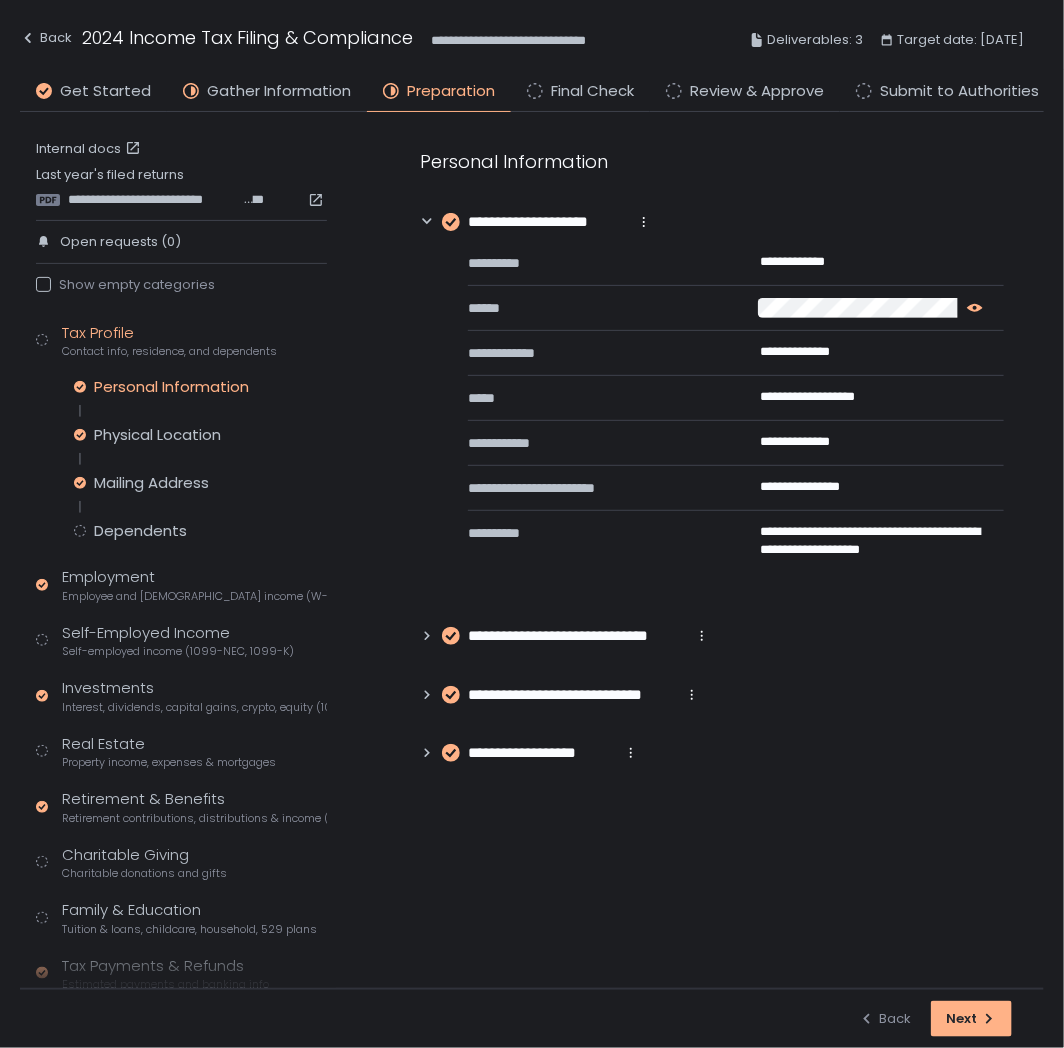 click 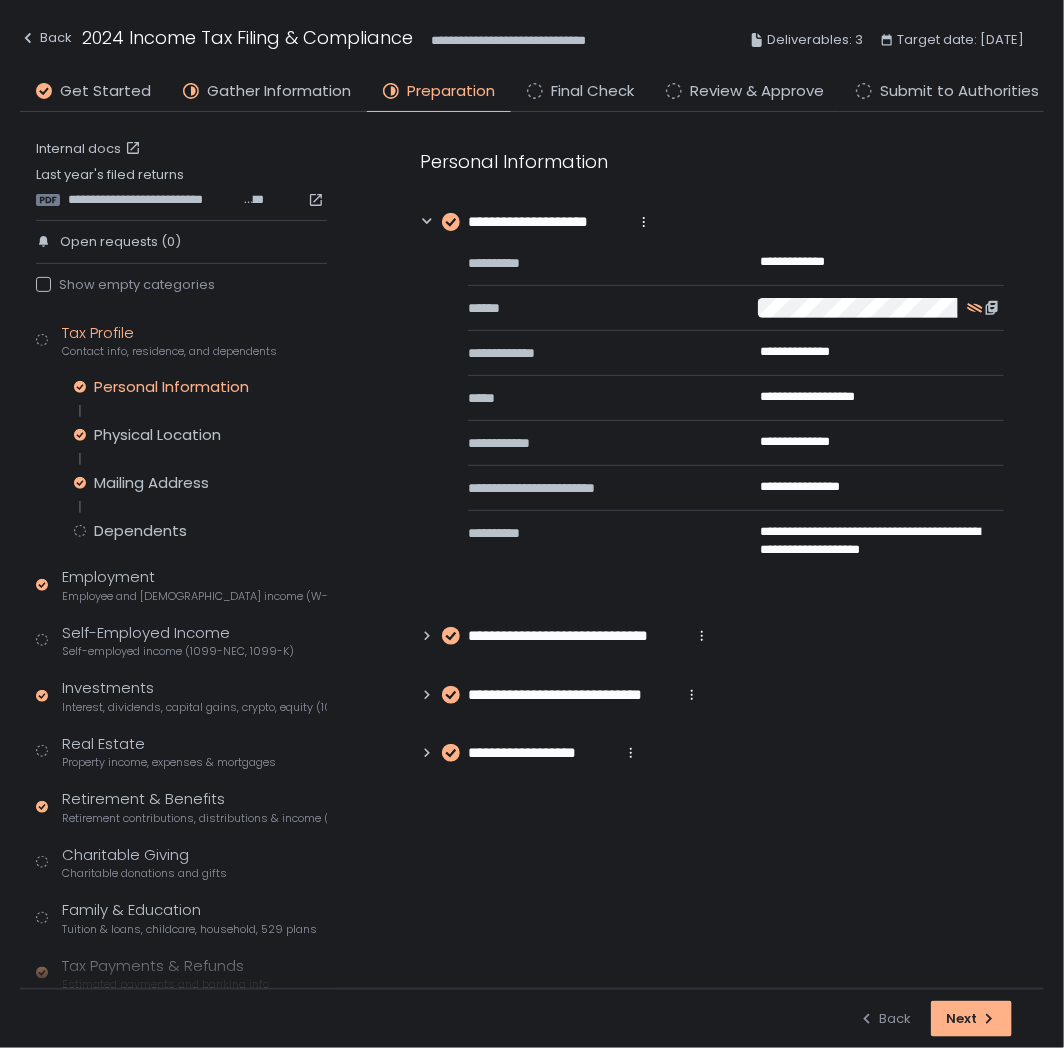 click 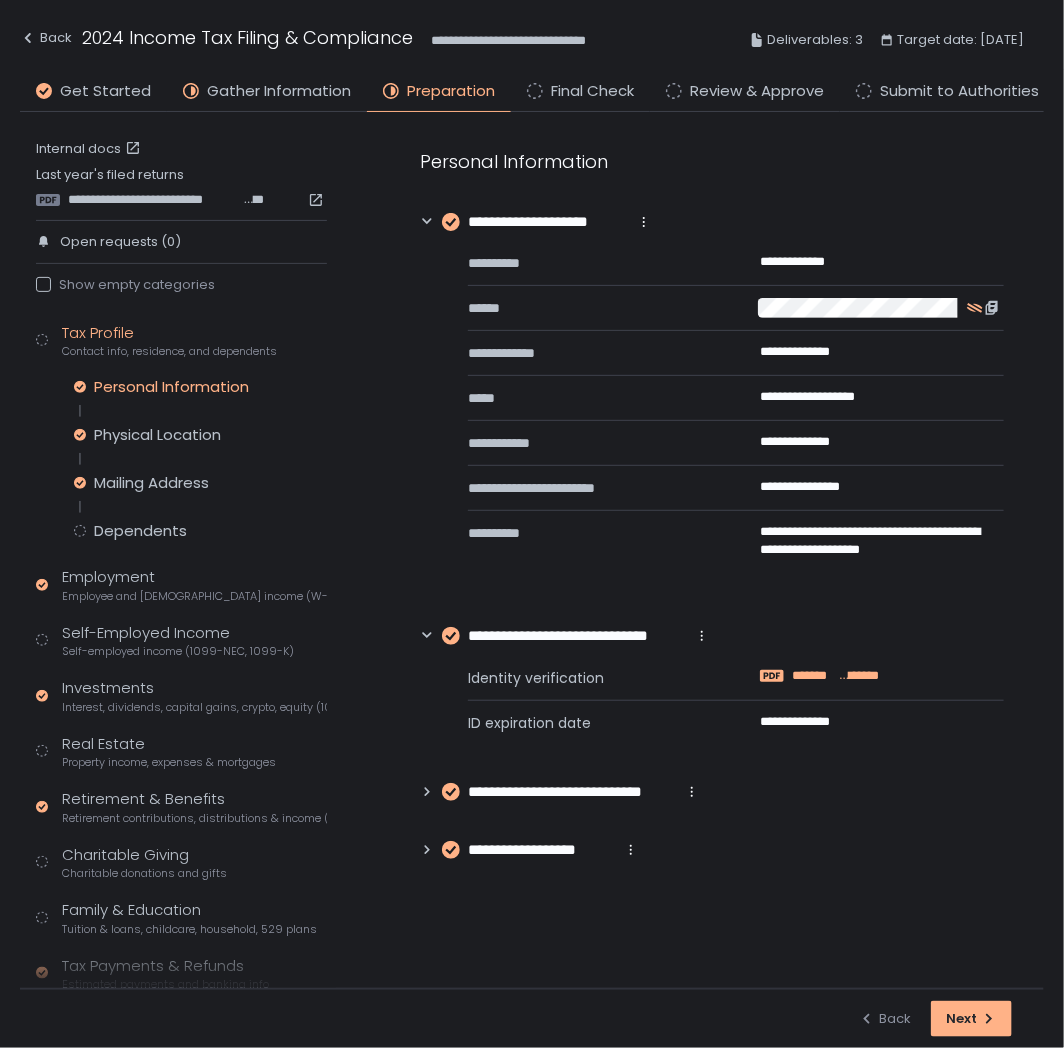 click on "*******" at bounding box center [814, 676] 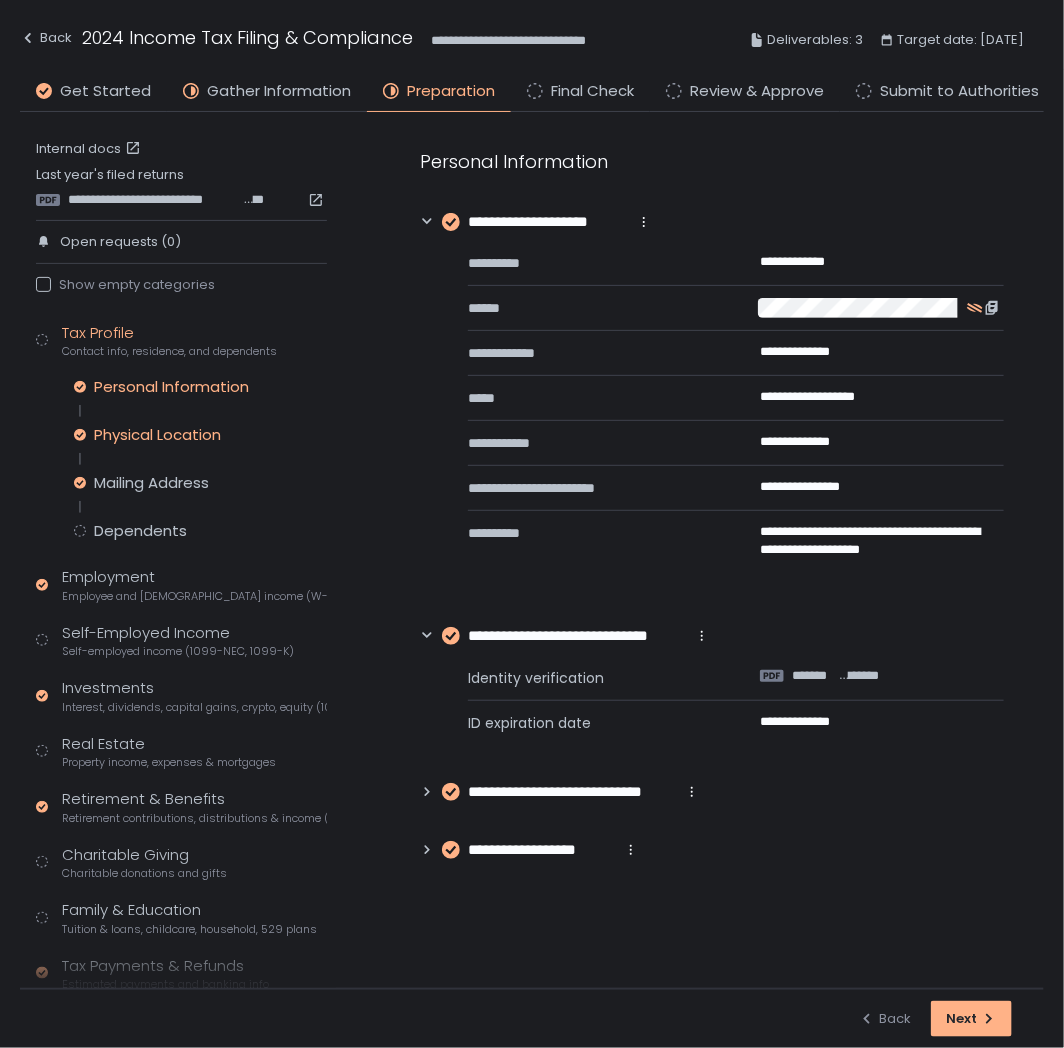 click on "Physical Location" 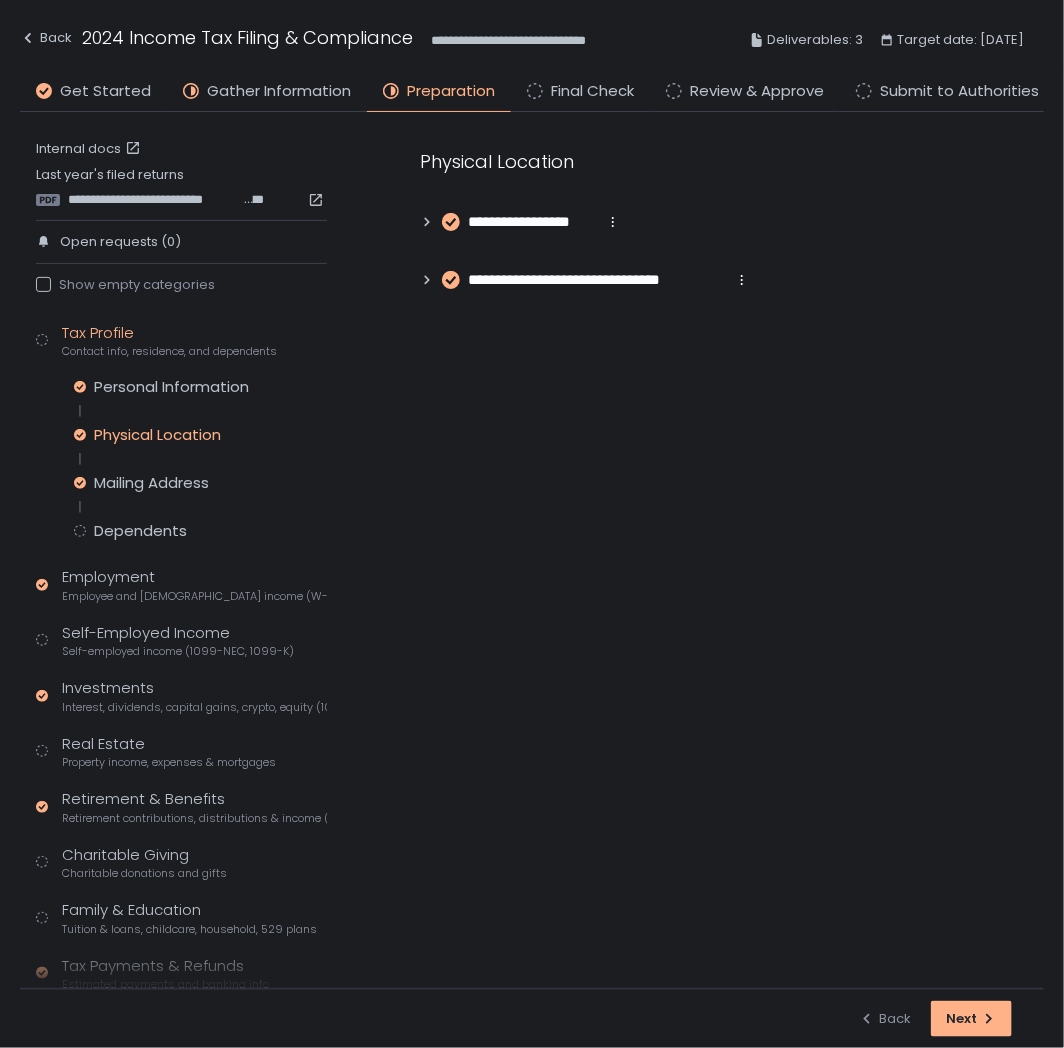 click on "**********" 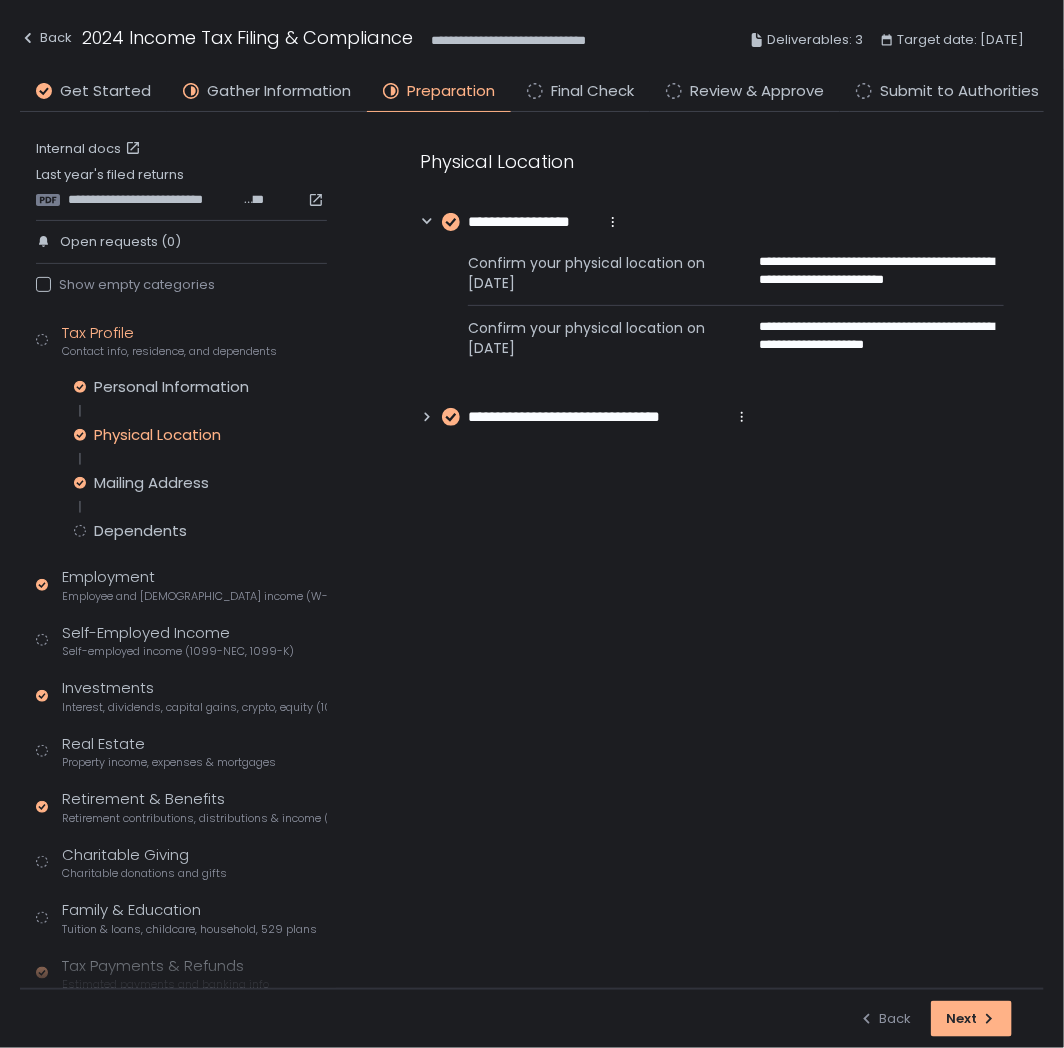 click on "**********" at bounding box center [712, 288] 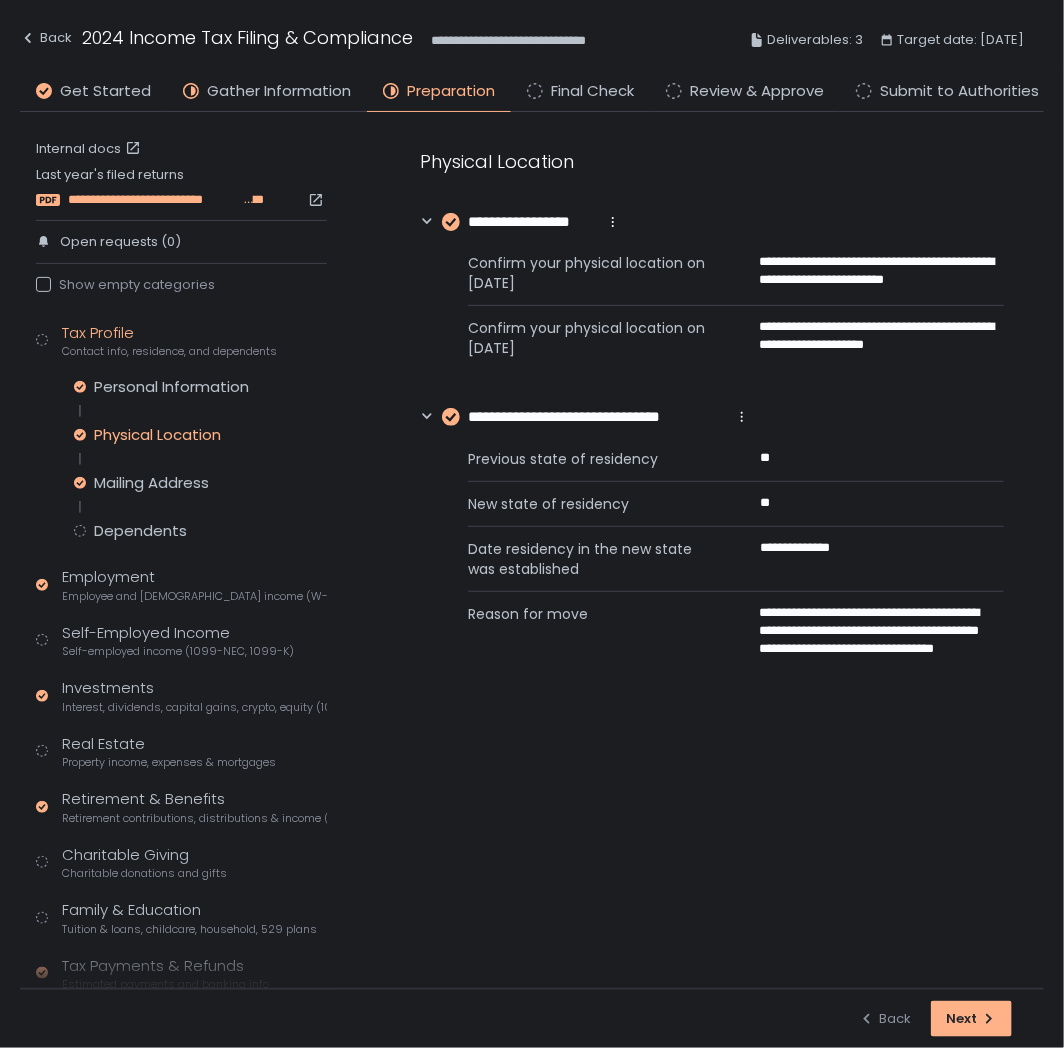 click on "**********" at bounding box center (154, 200) 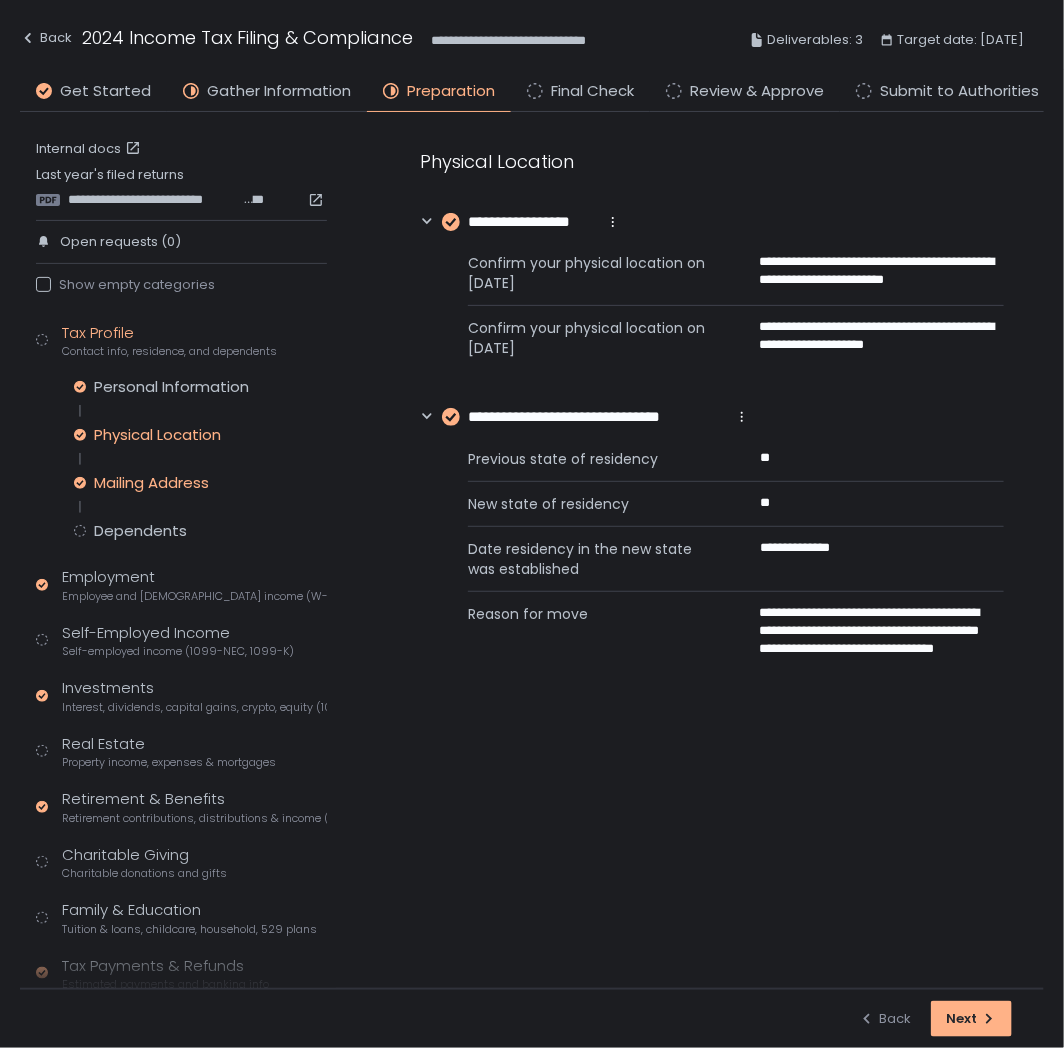 click on "Mailing Address" 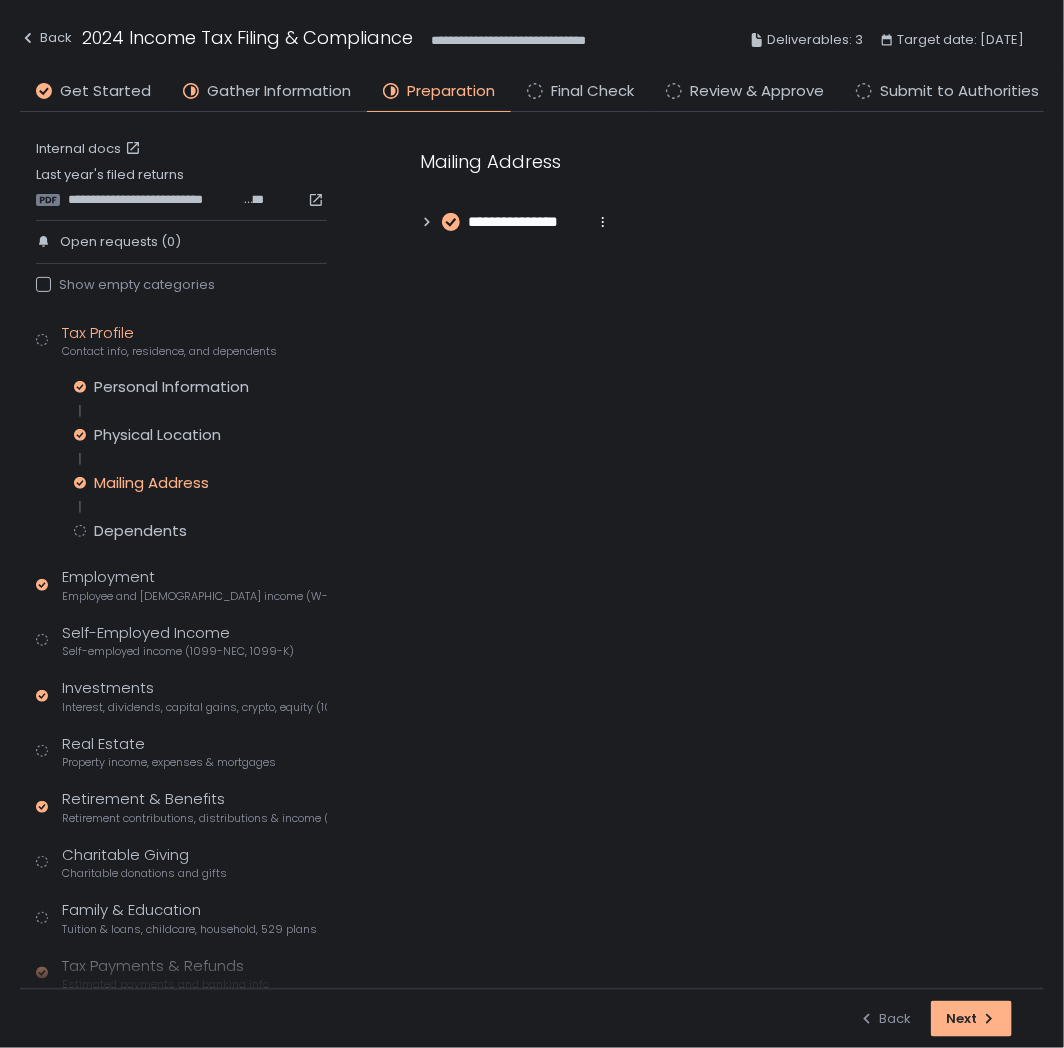 click 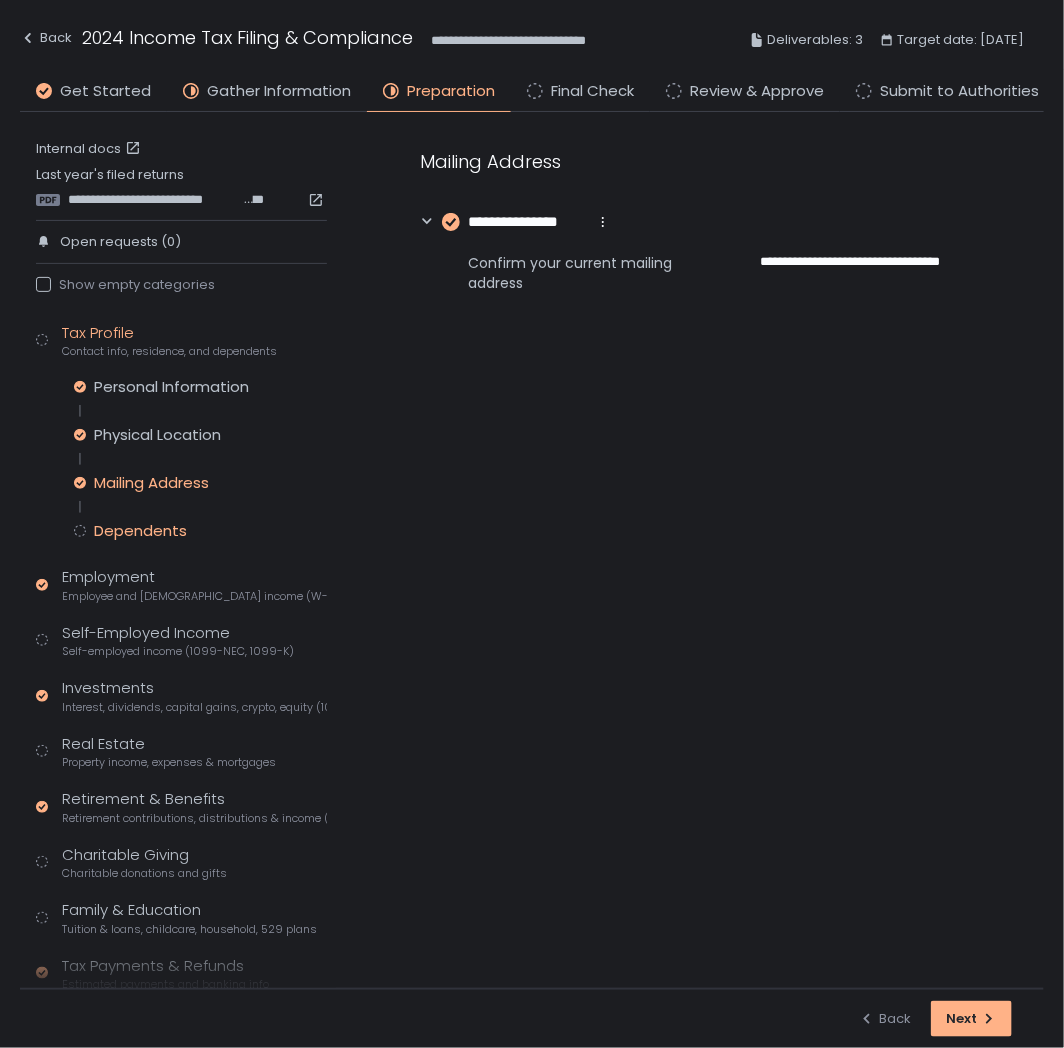 click on "Dependents" 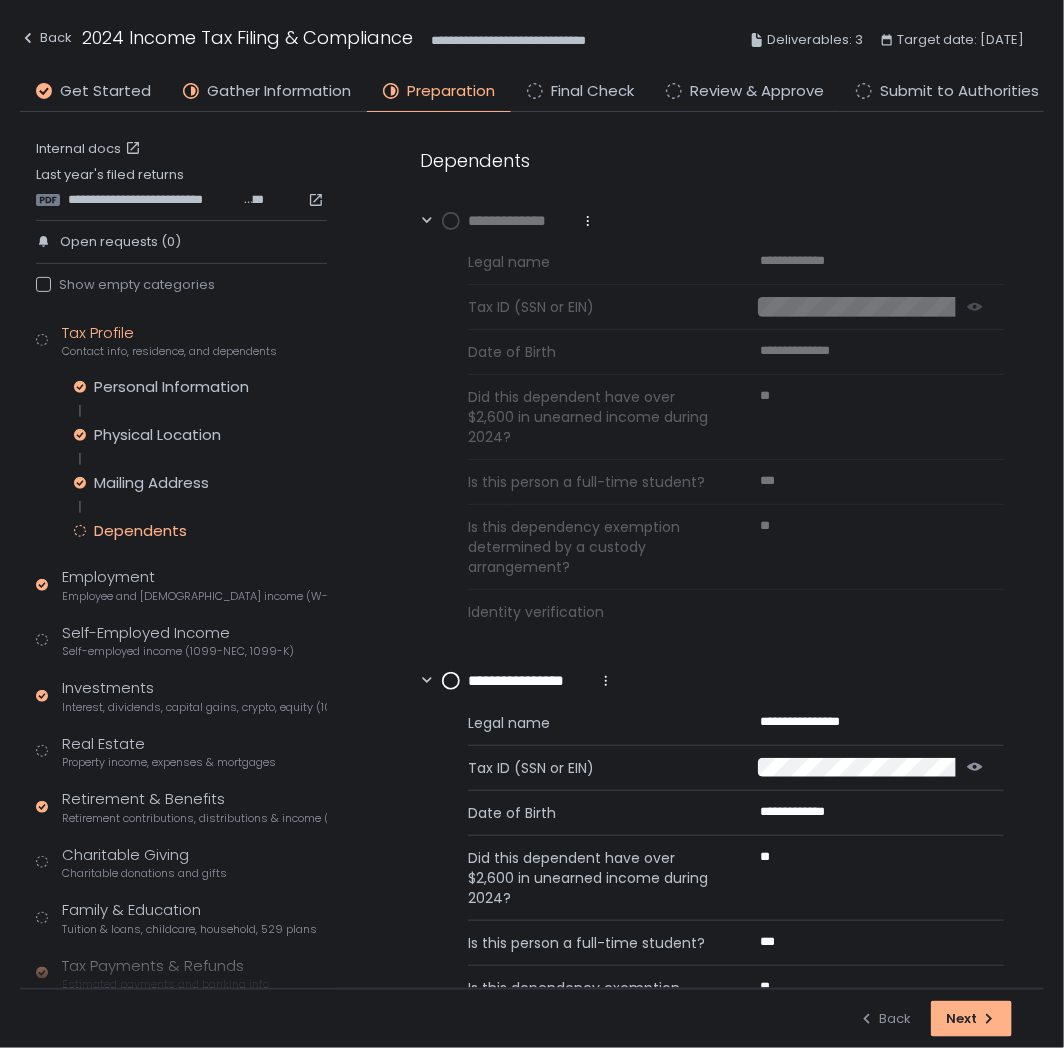 scroll, scrollTop: 0, scrollLeft: 0, axis: both 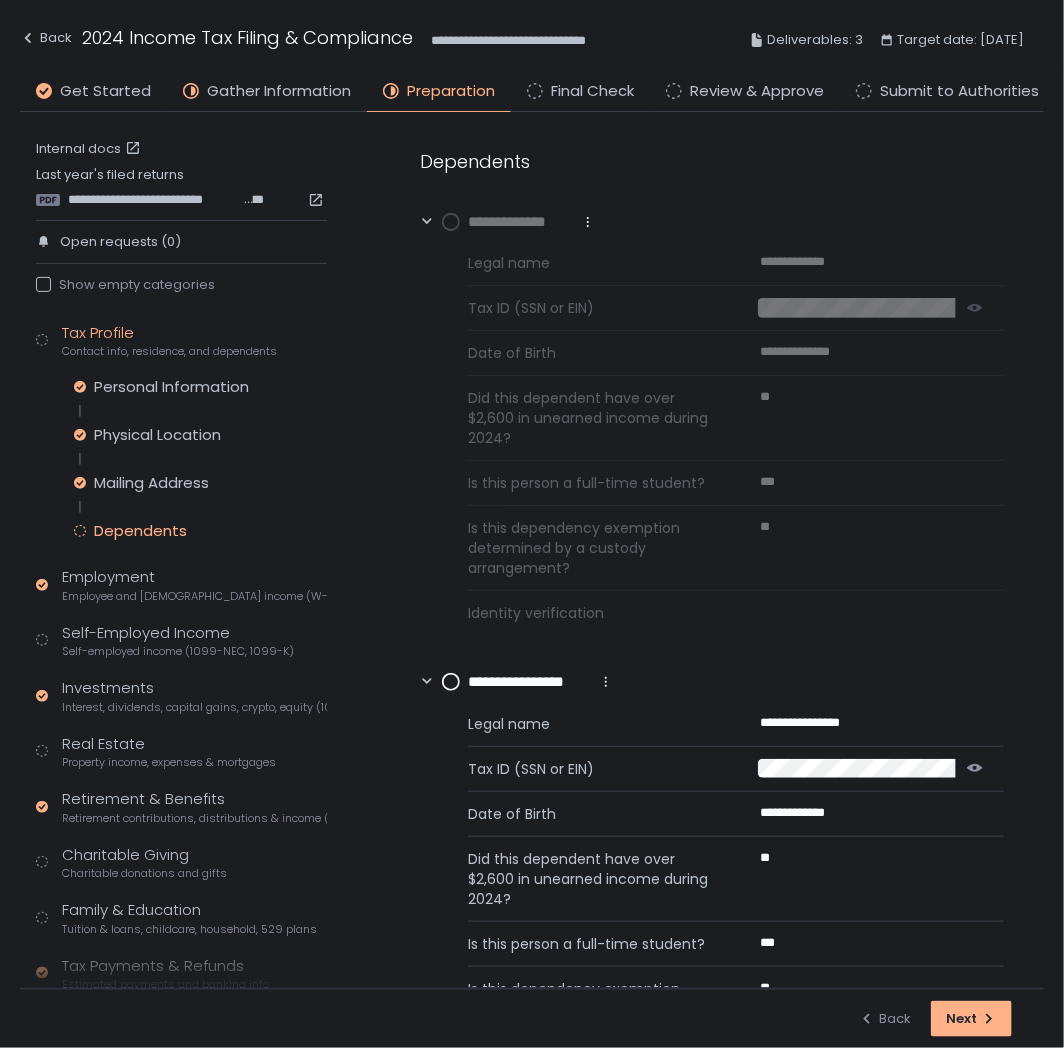 click 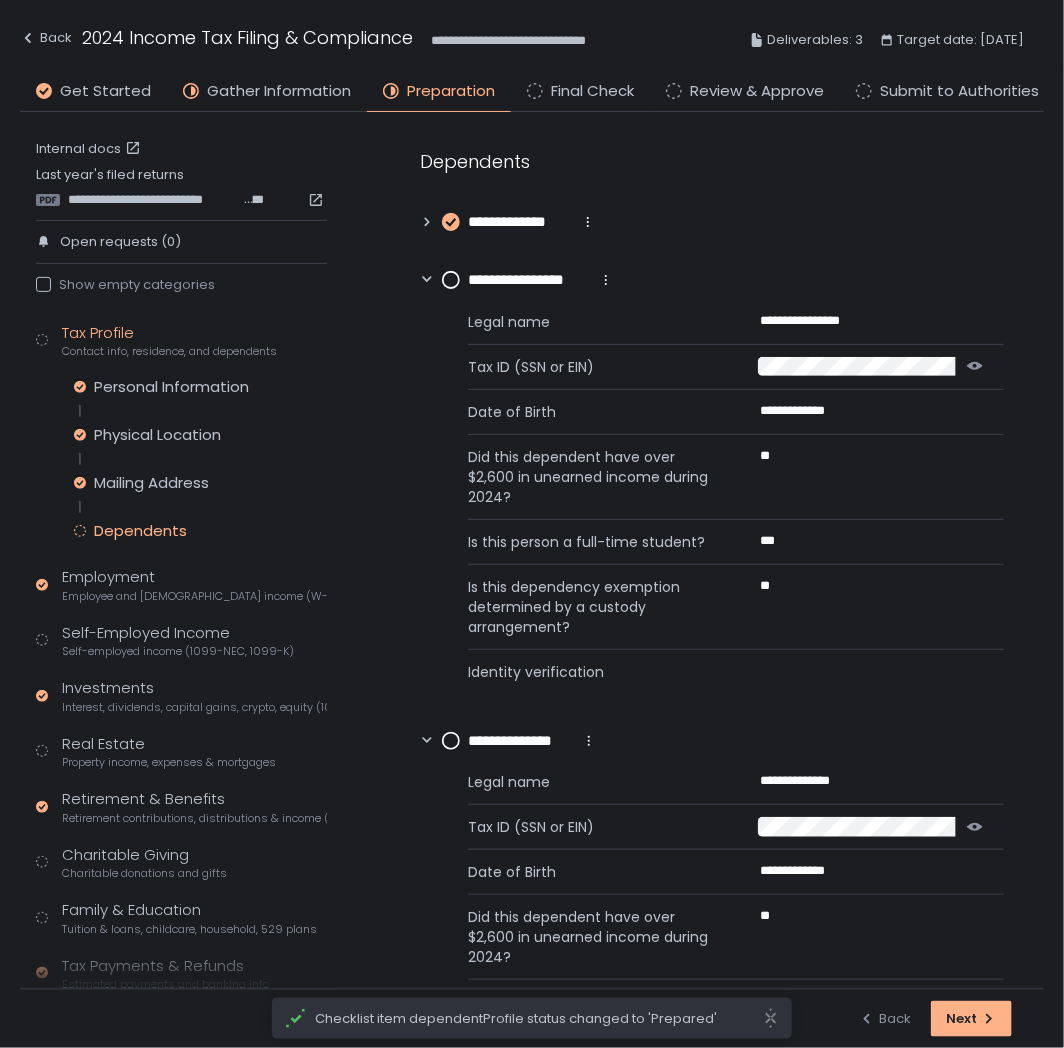click 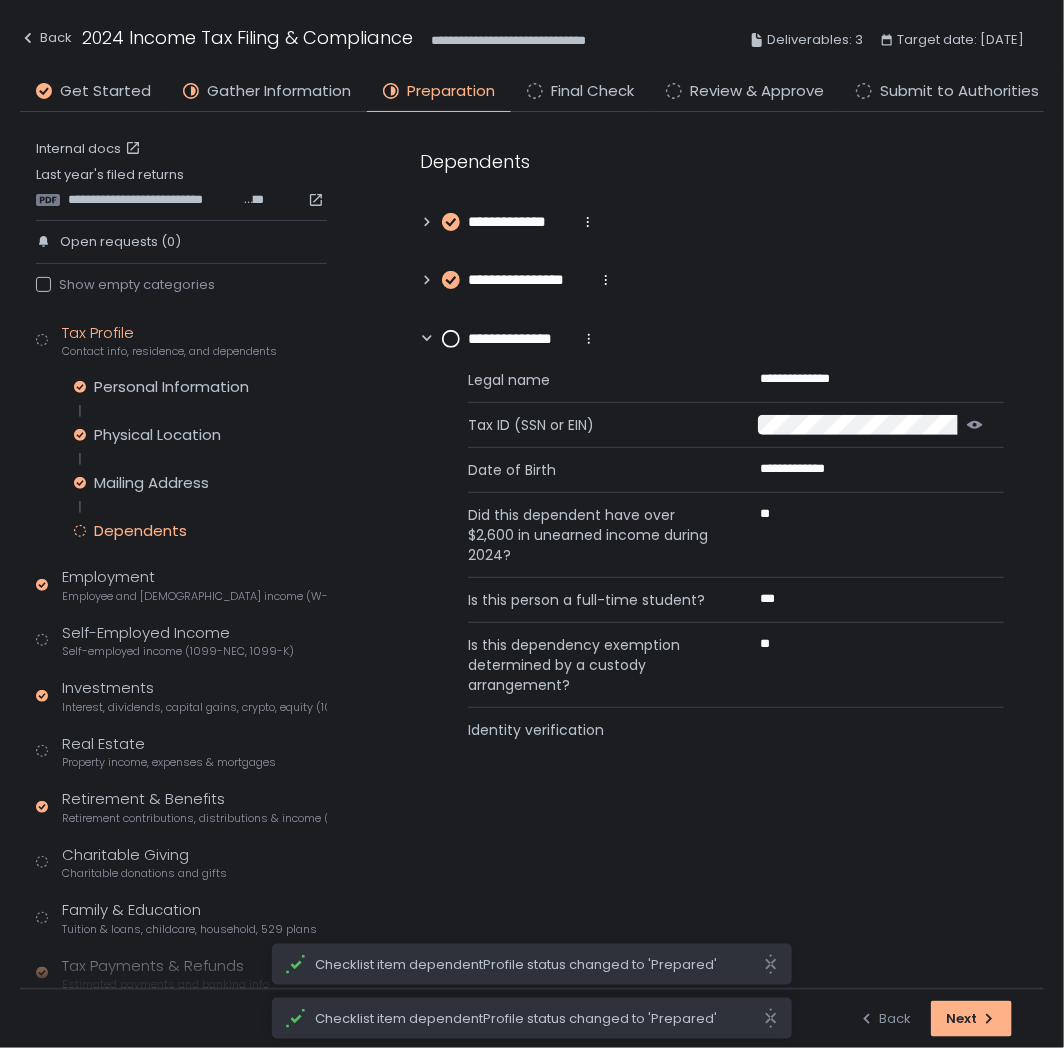 click 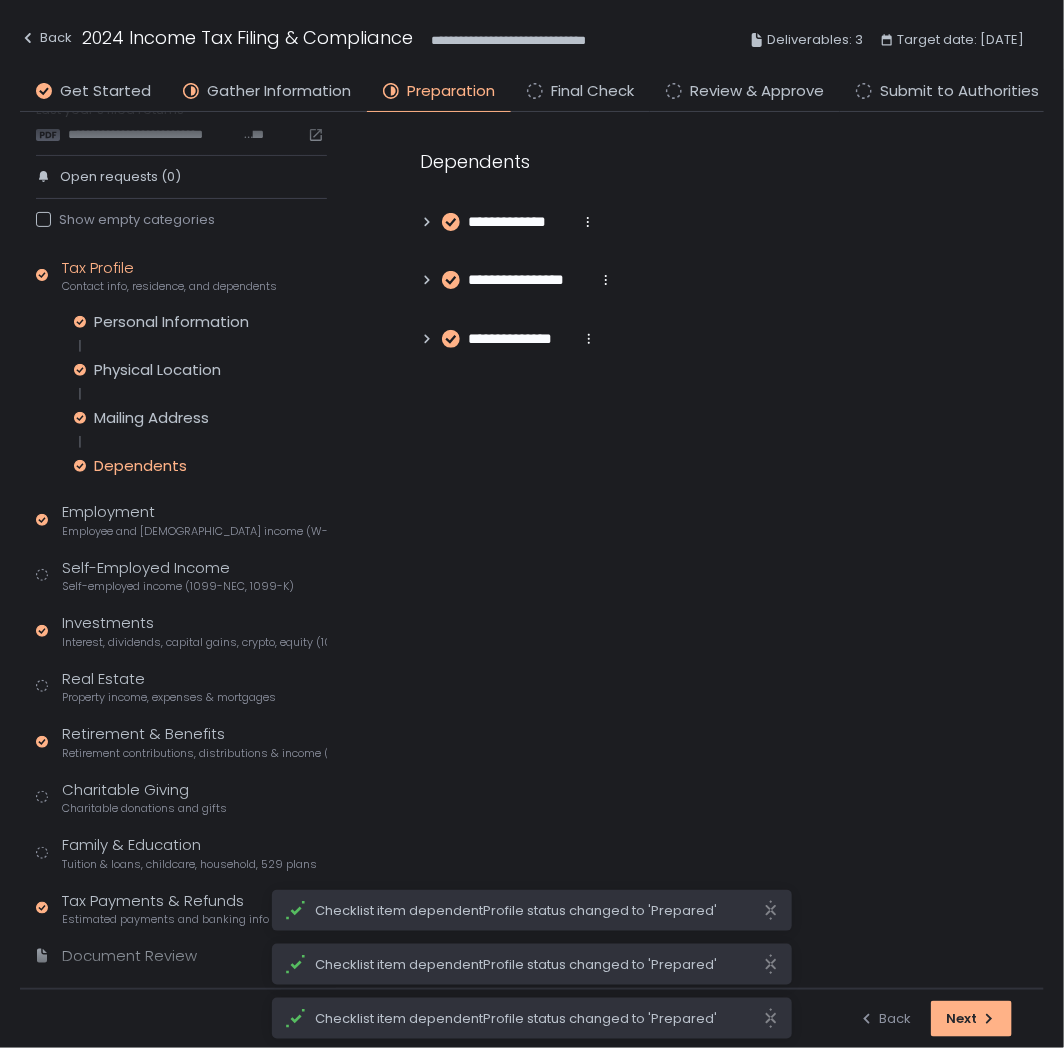 scroll, scrollTop: 101, scrollLeft: 0, axis: vertical 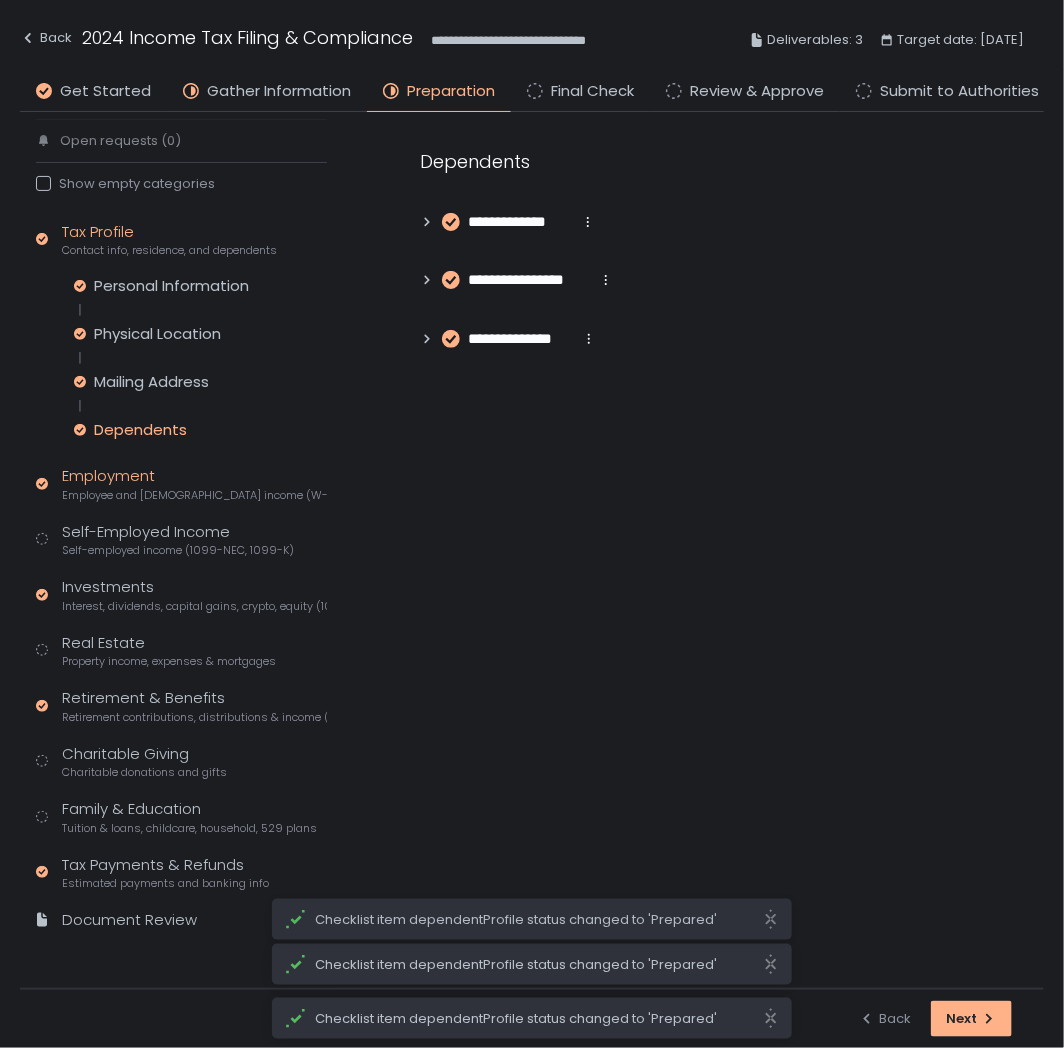 click on "Employee and [DEMOGRAPHIC_DATA] income (W-2s)" 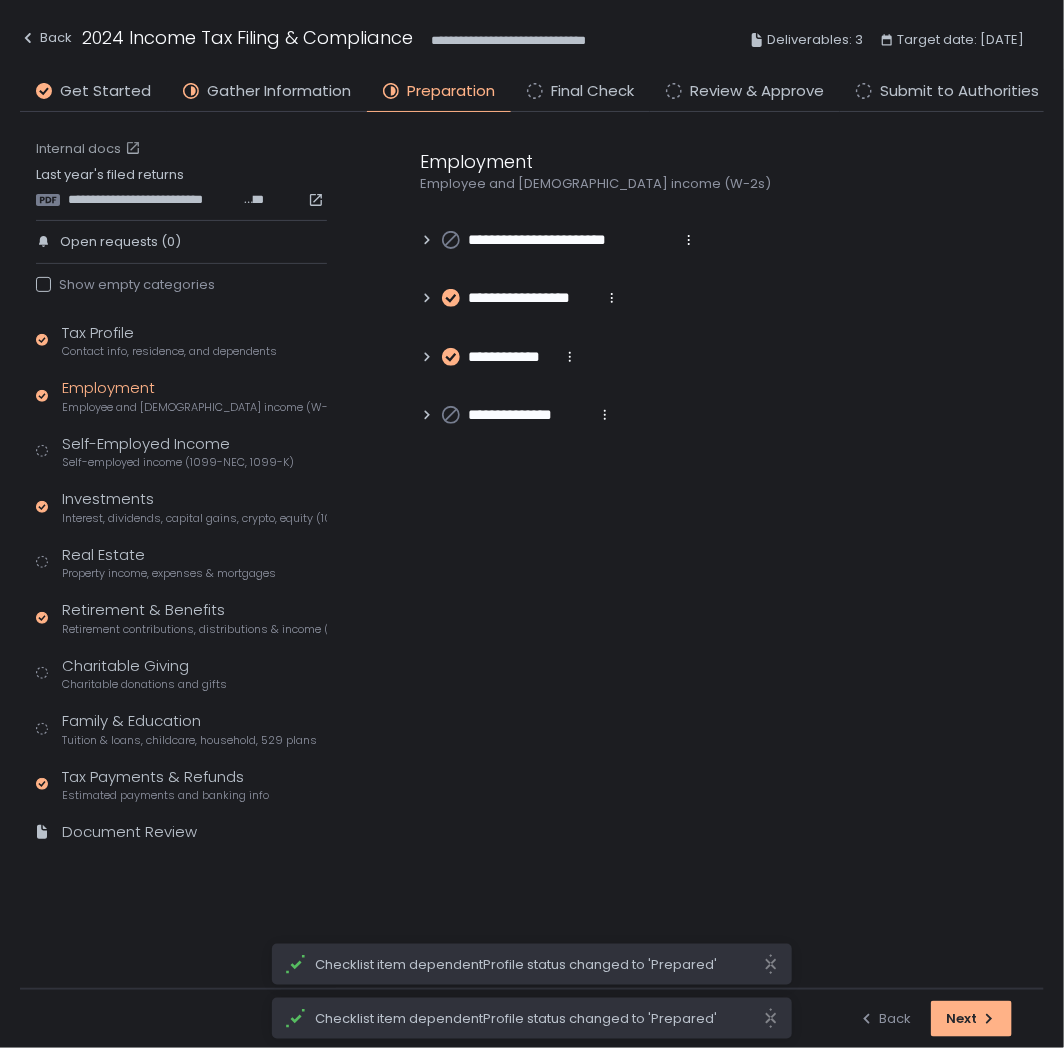 scroll, scrollTop: 0, scrollLeft: 0, axis: both 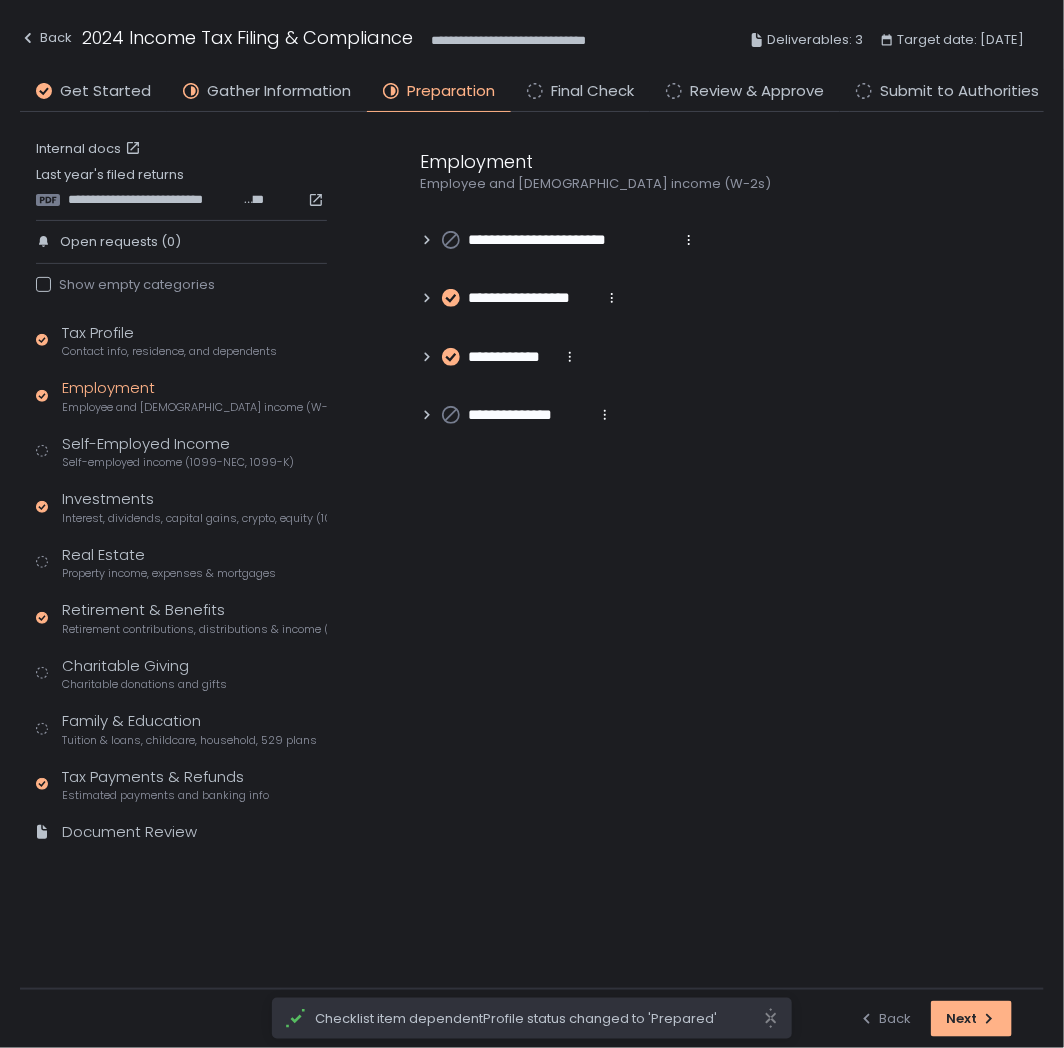 click 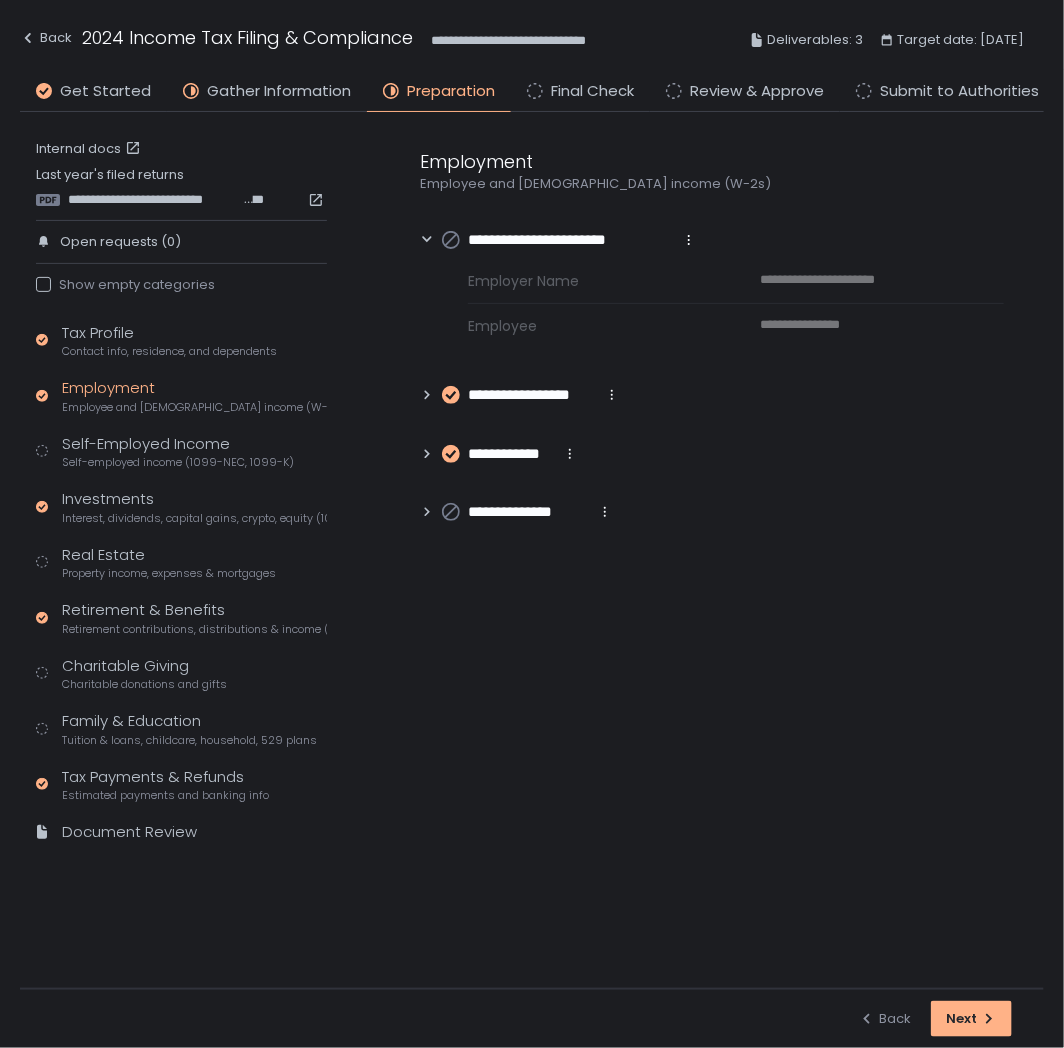 click 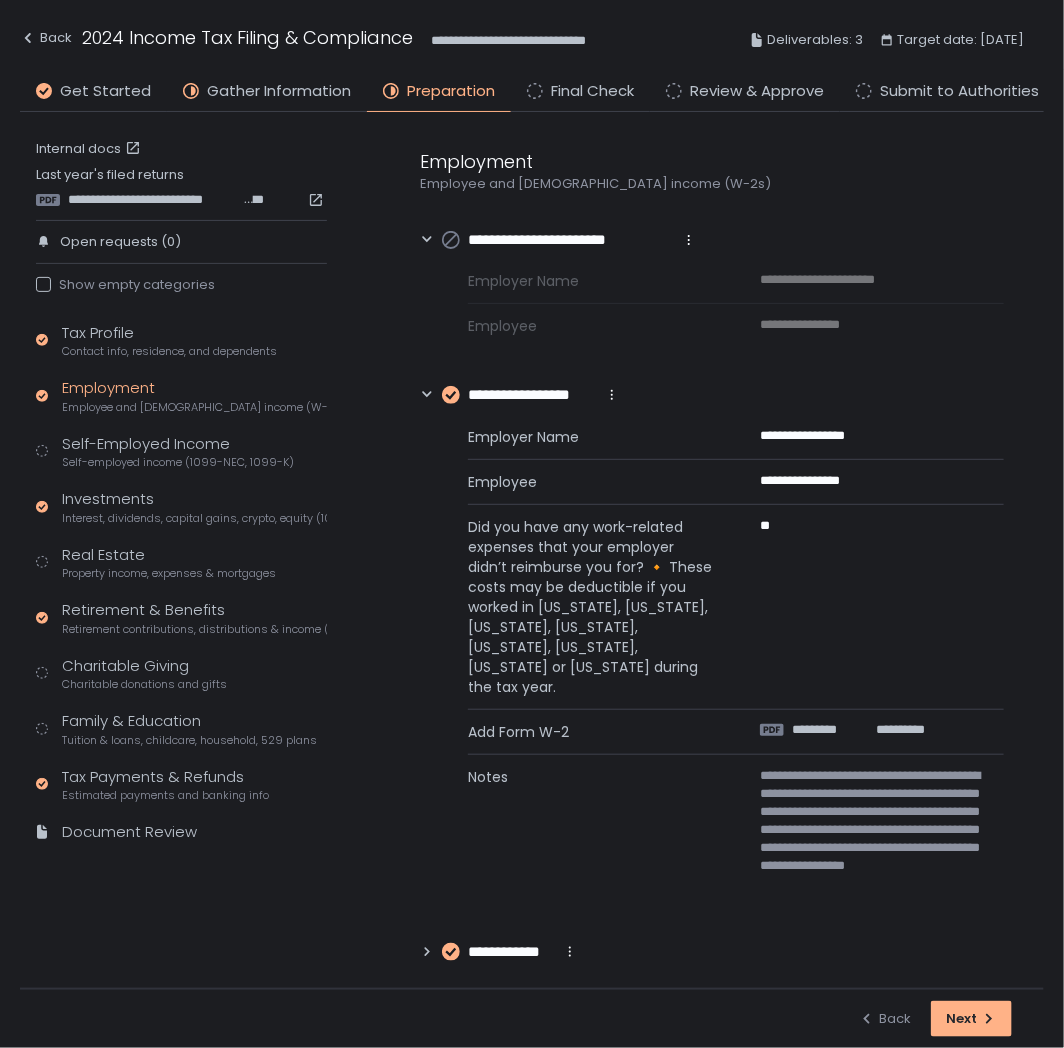 scroll, scrollTop: 48, scrollLeft: 0, axis: vertical 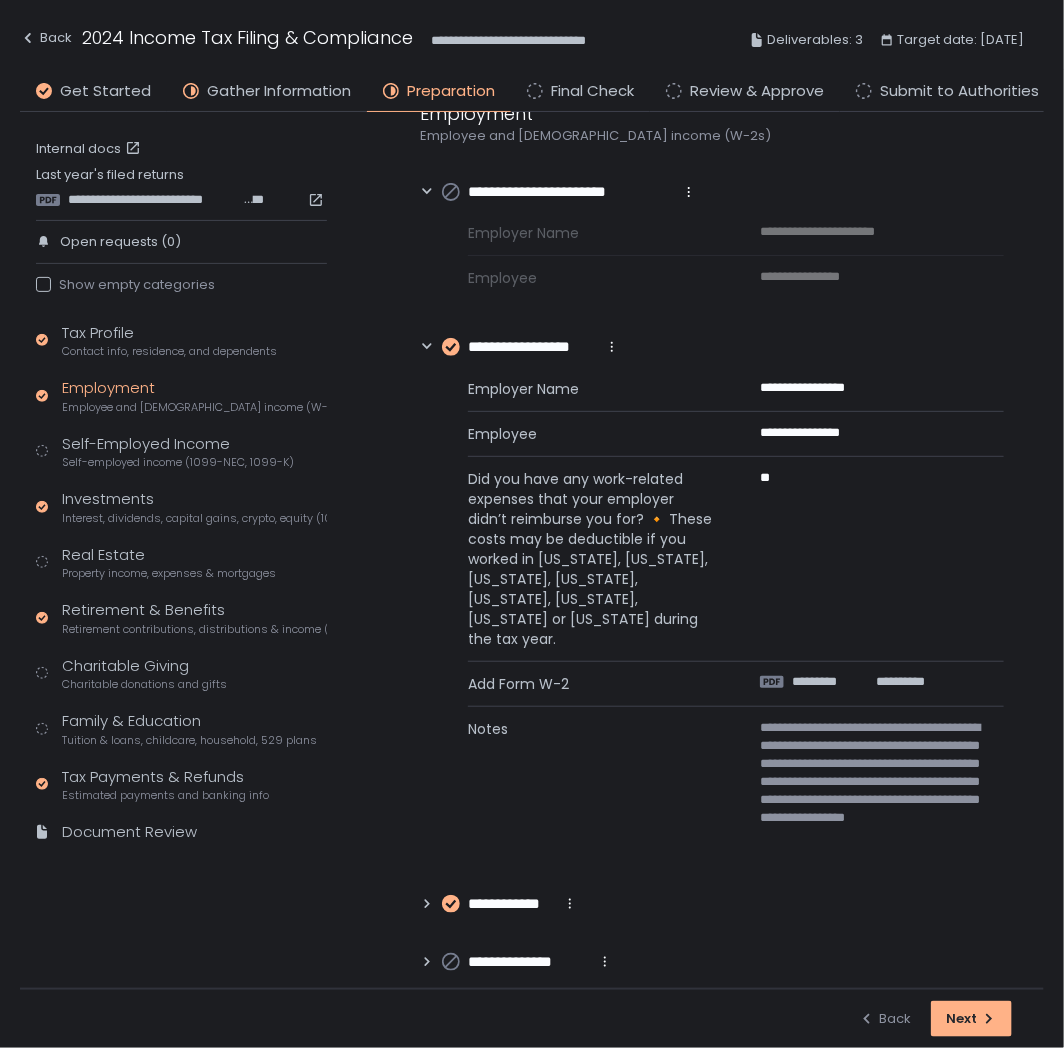click 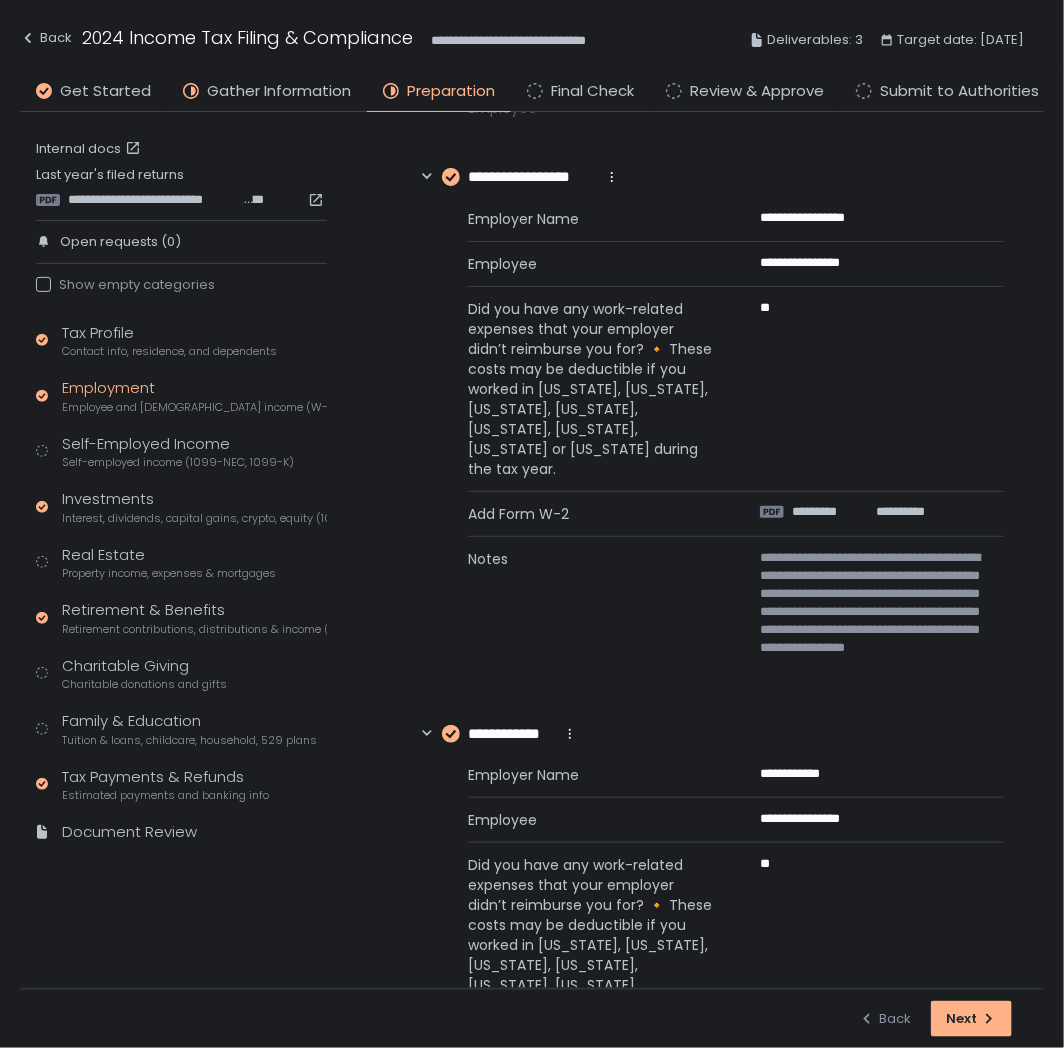 scroll, scrollTop: 375, scrollLeft: 0, axis: vertical 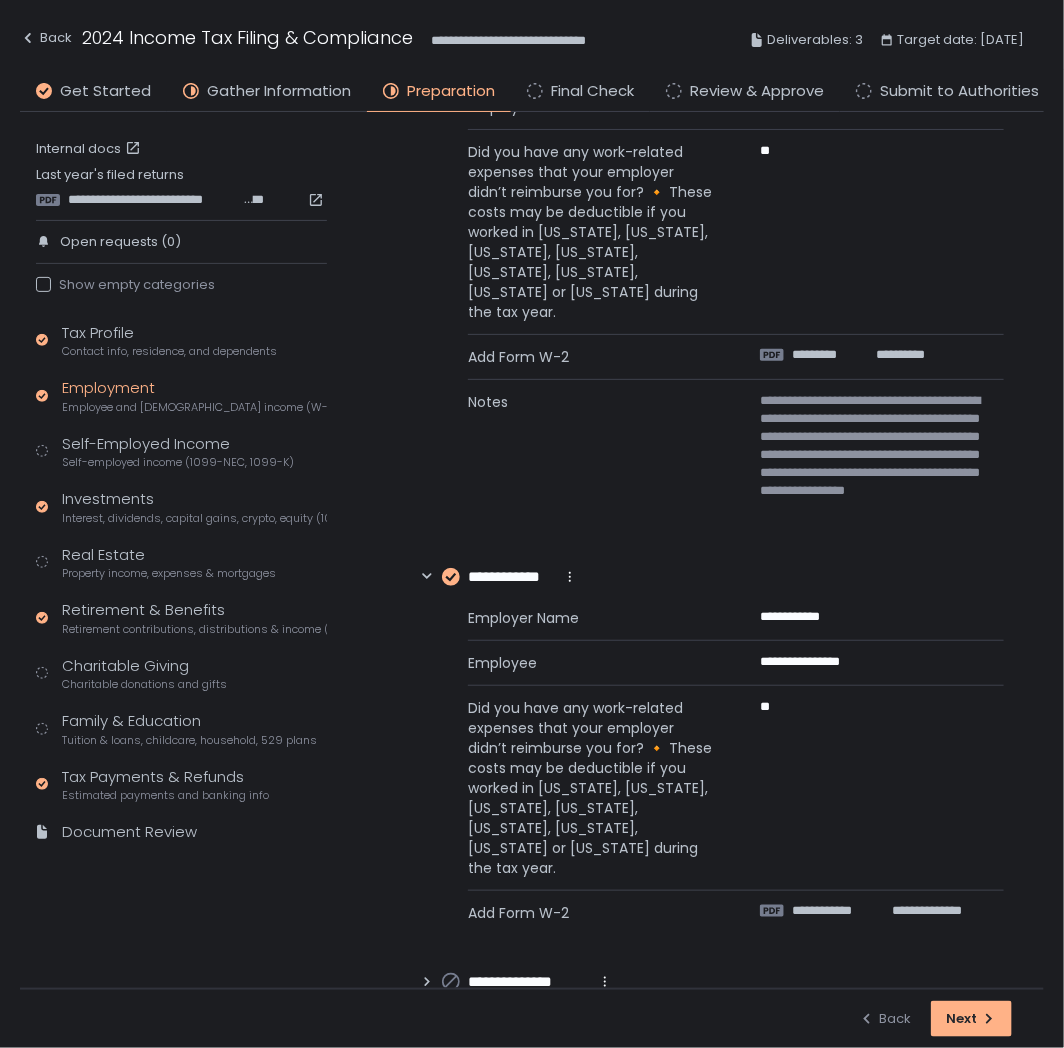 click on "**********" at bounding box center (712, 383) 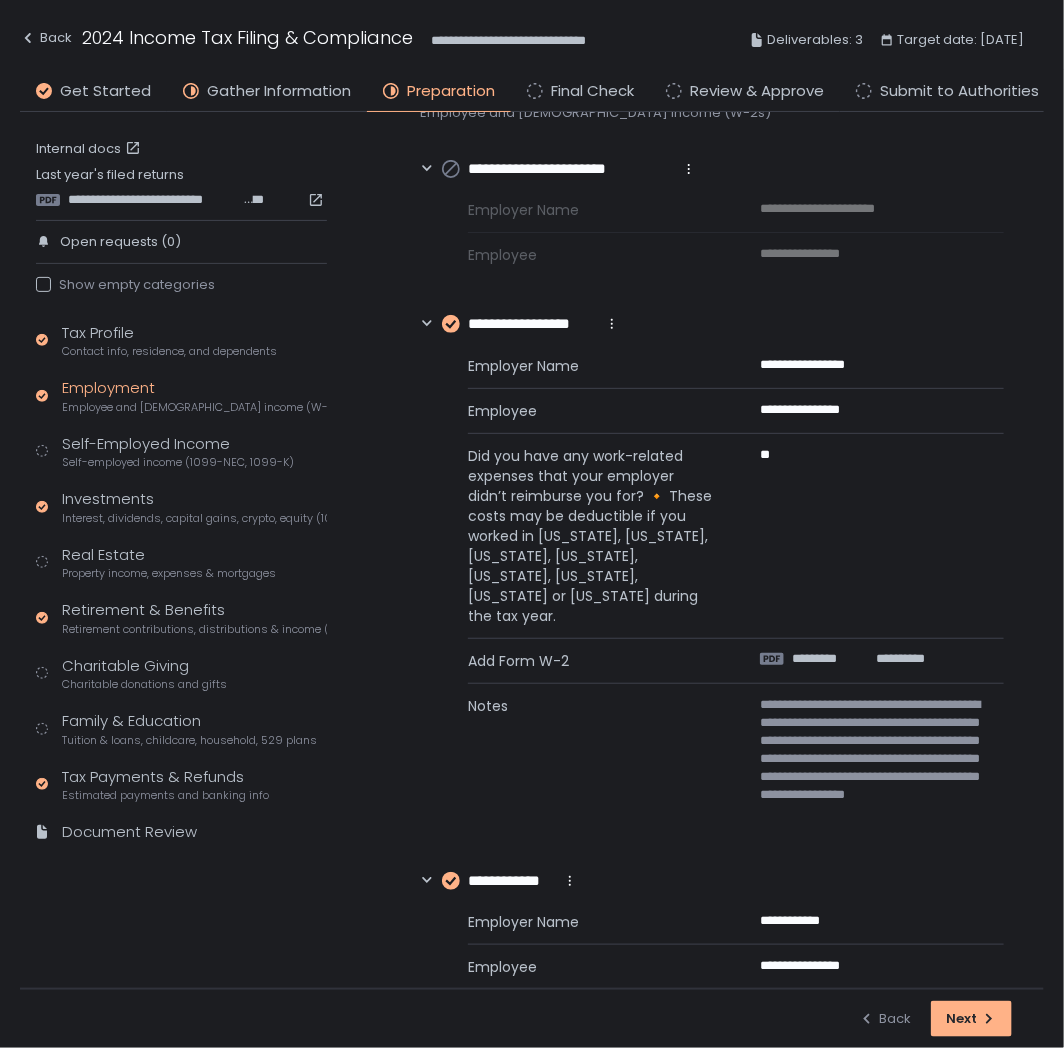 scroll, scrollTop: 0, scrollLeft: 0, axis: both 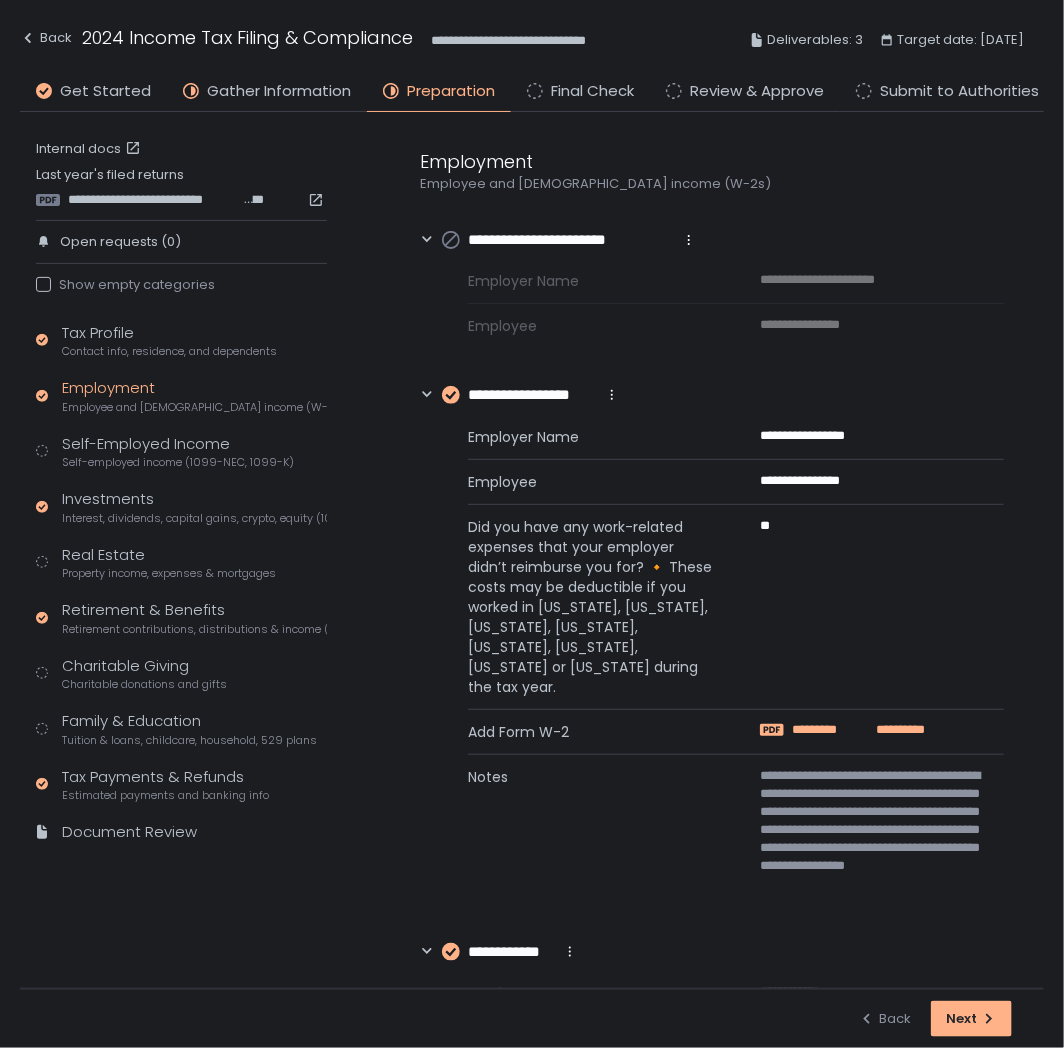 click on "*********" at bounding box center [831, 730] 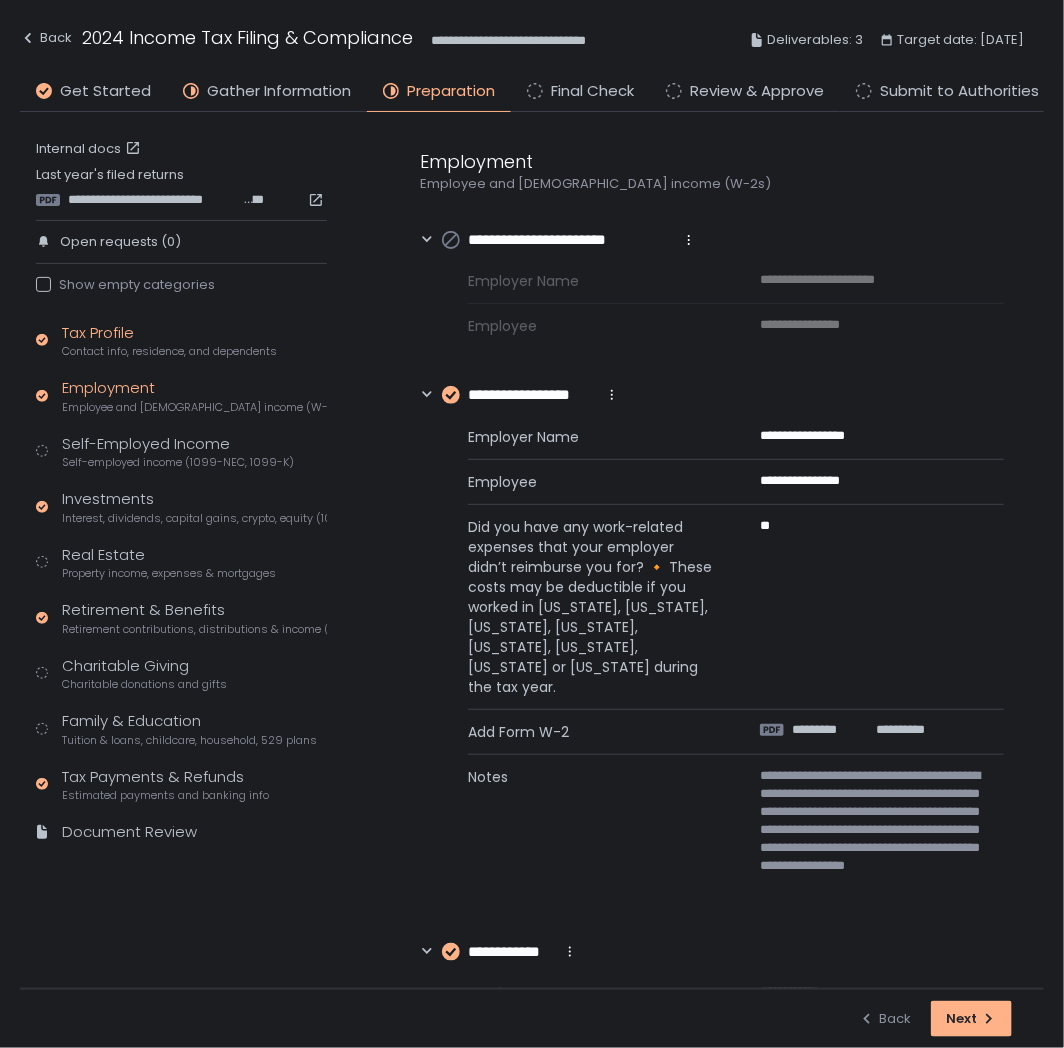 click on "Tax Profile Contact info, residence, and dependents" 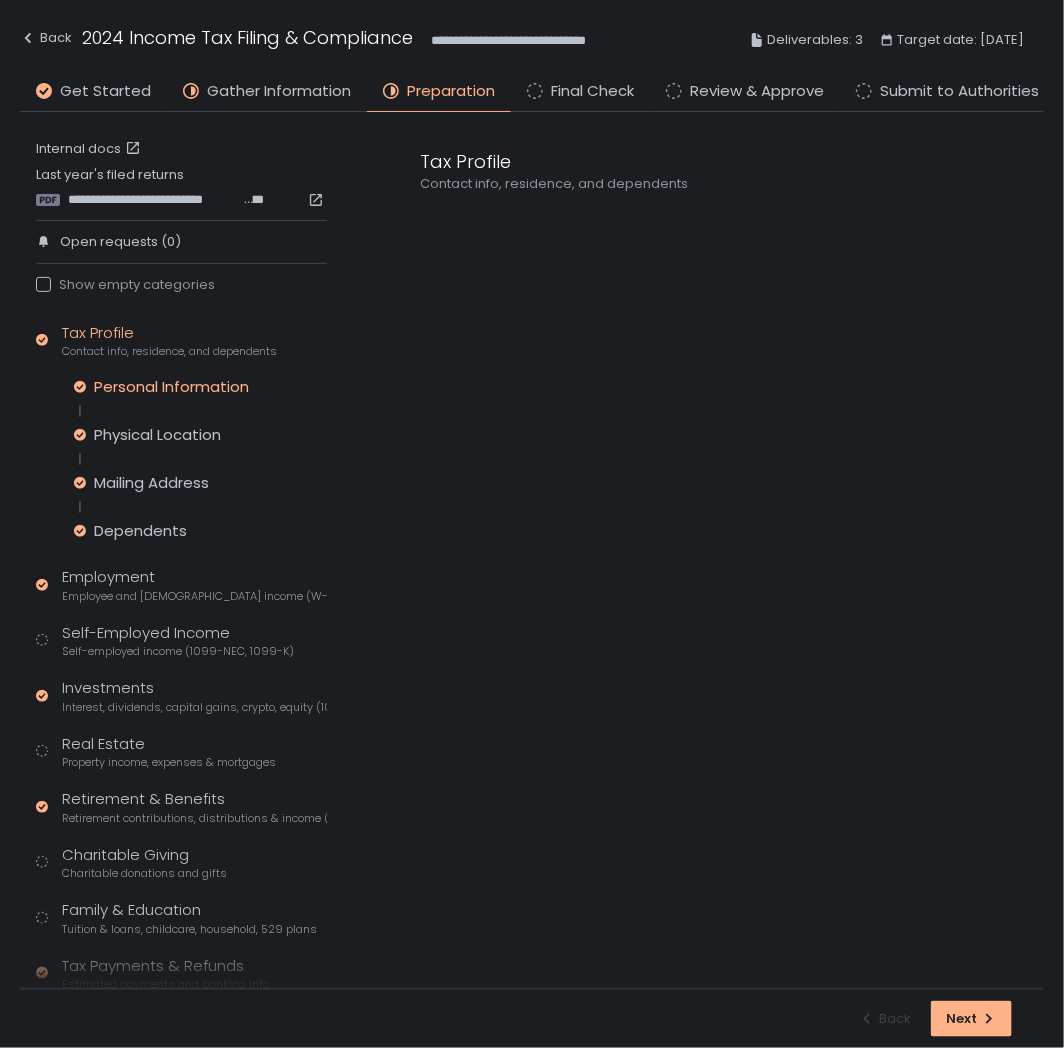 click on "Personal Information" 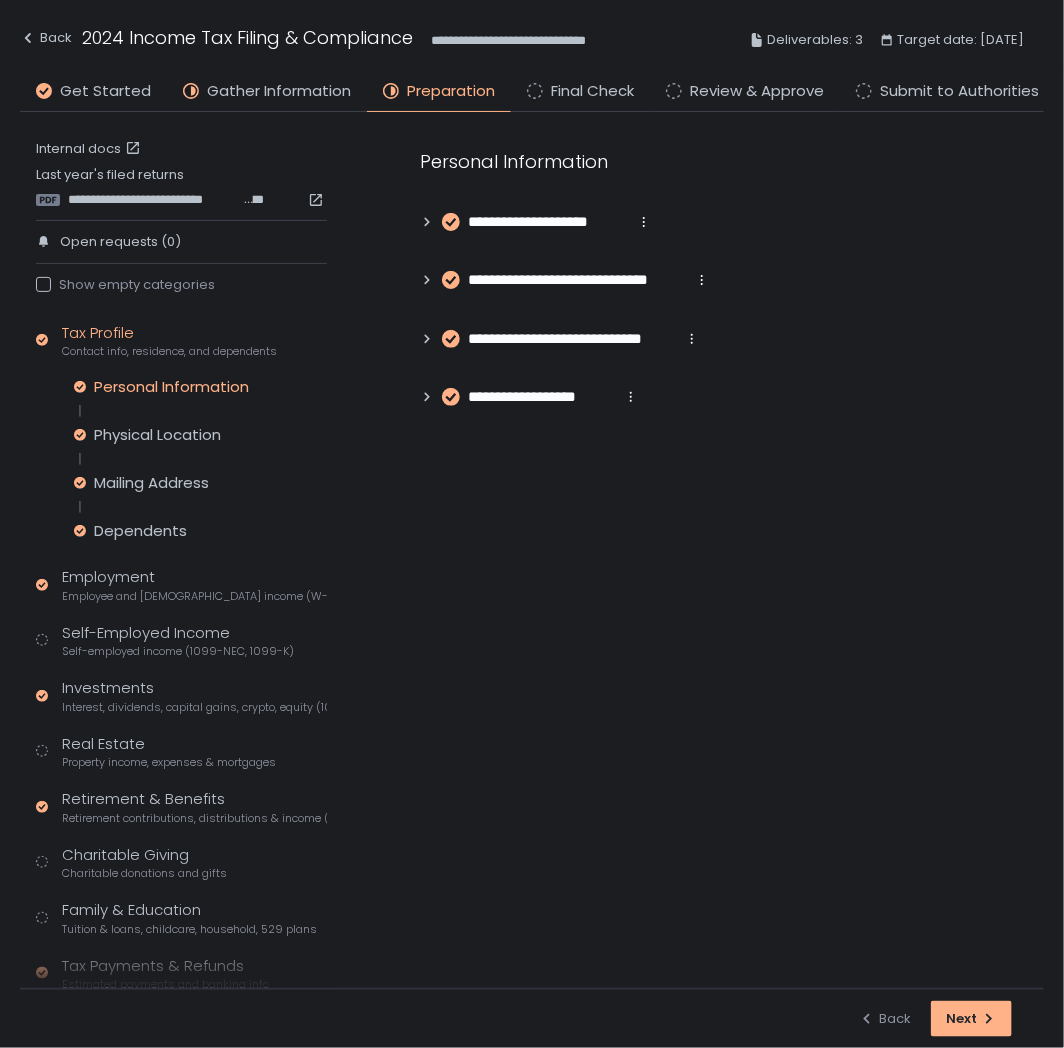 click 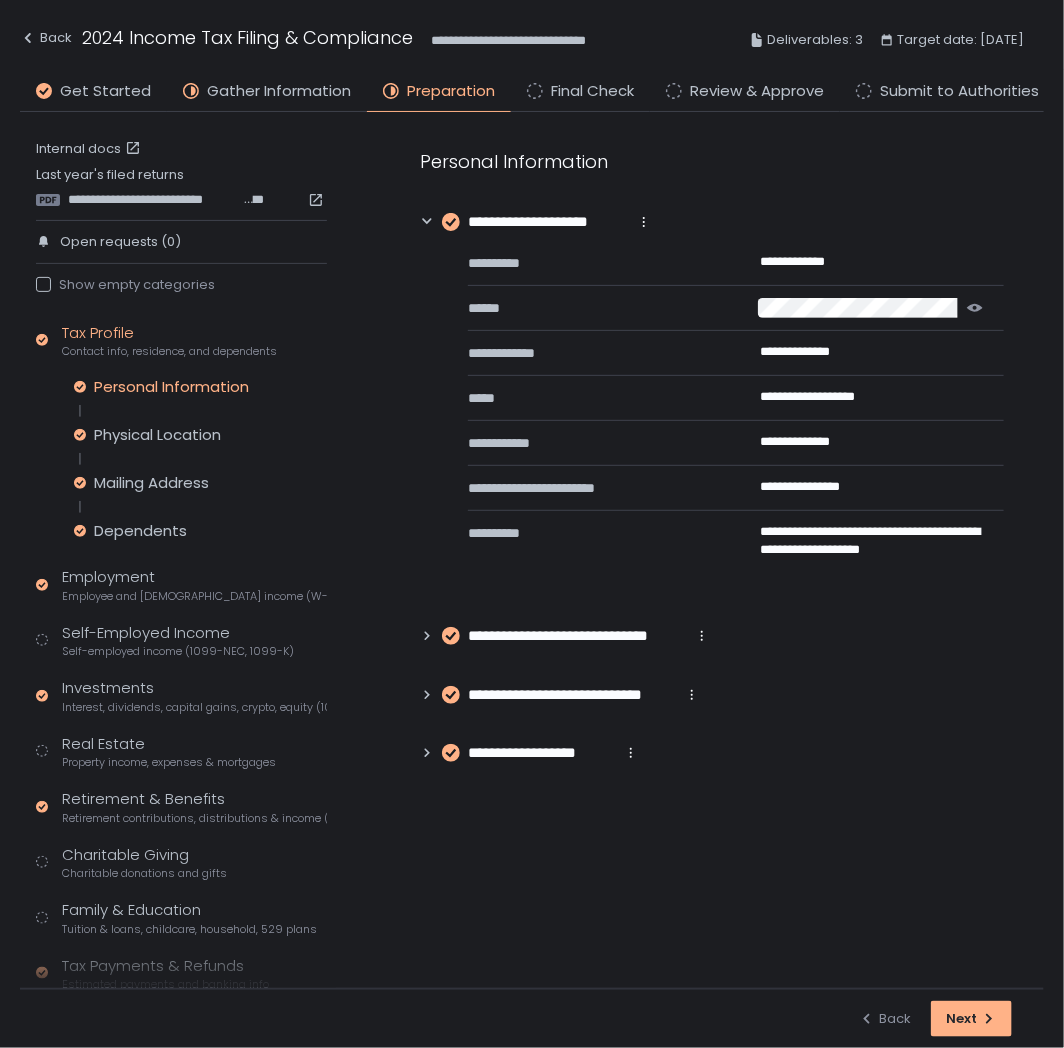 click 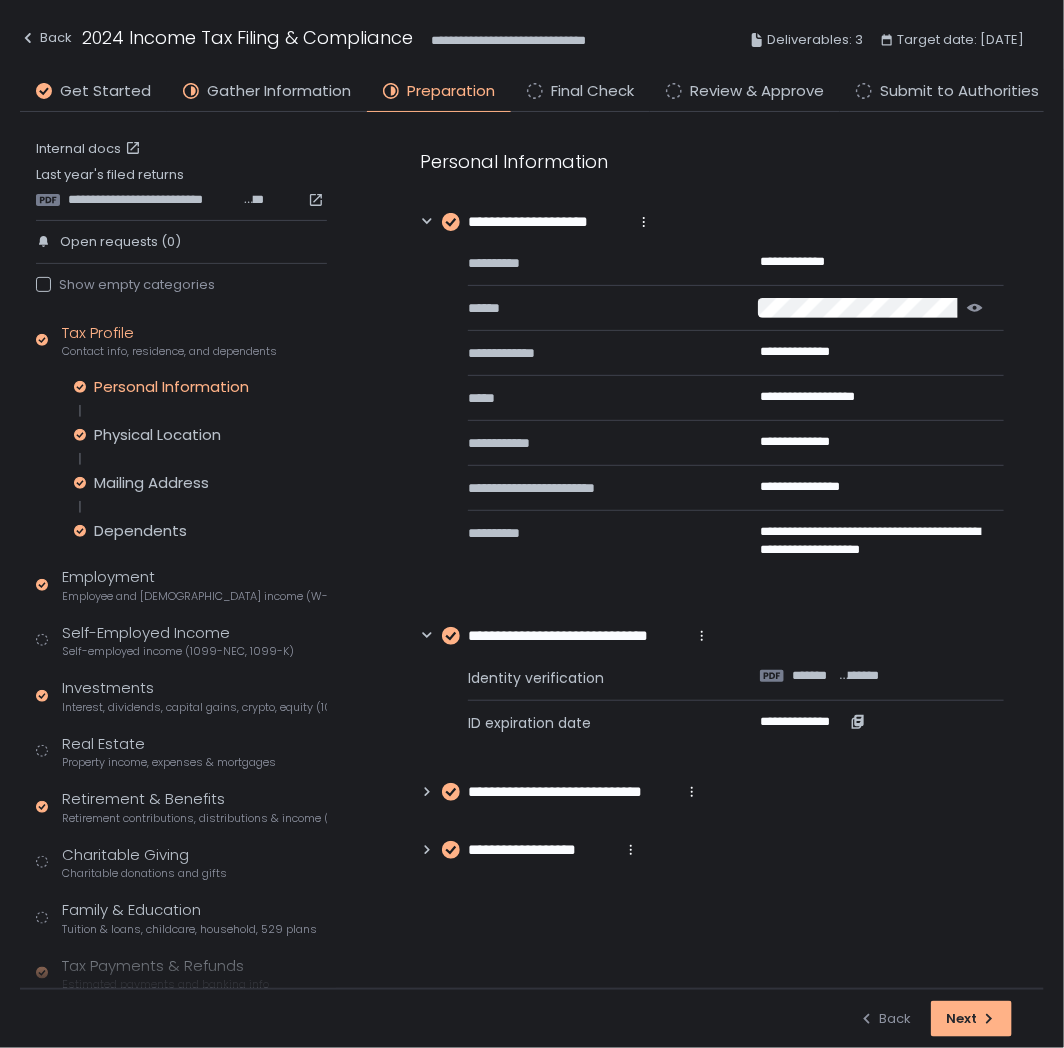 click on "**********" 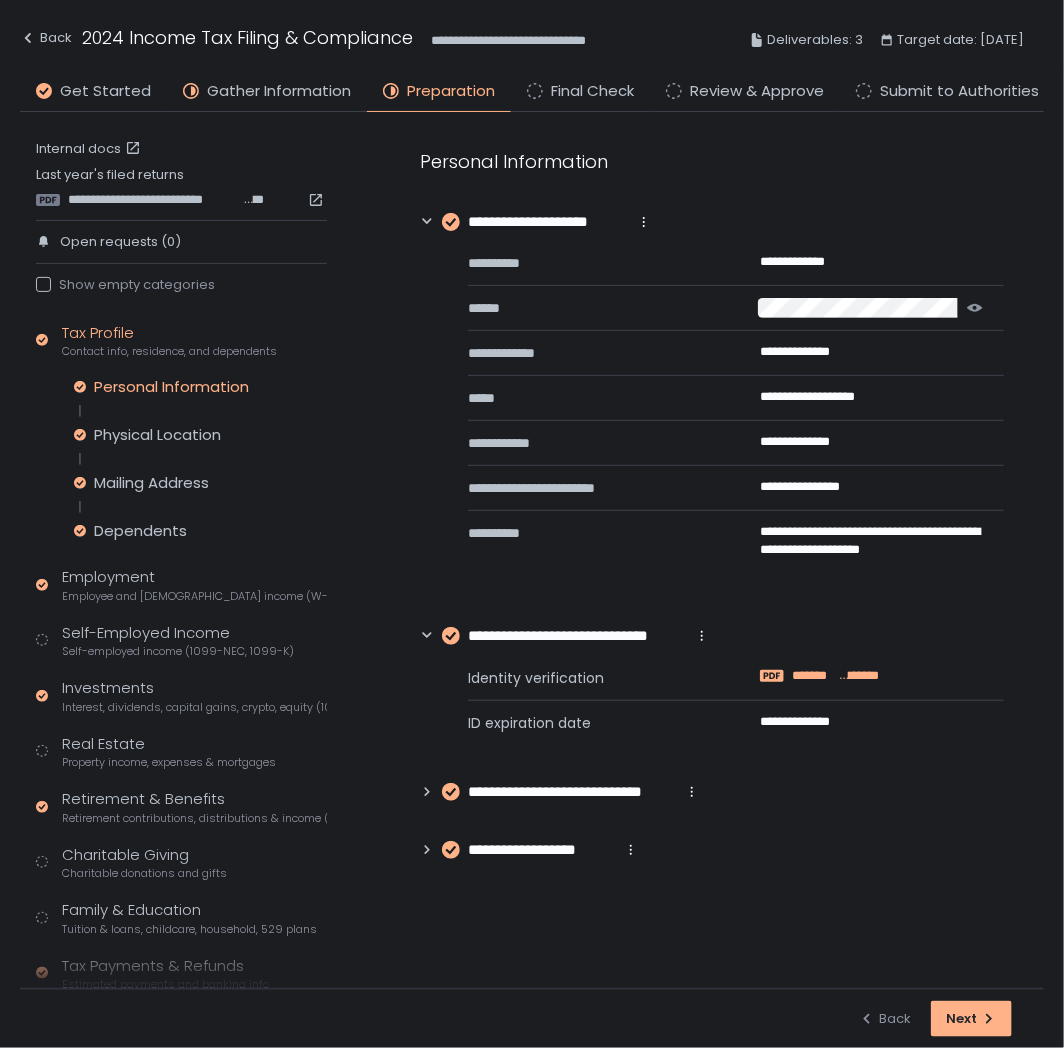 click on "*******" at bounding box center (814, 676) 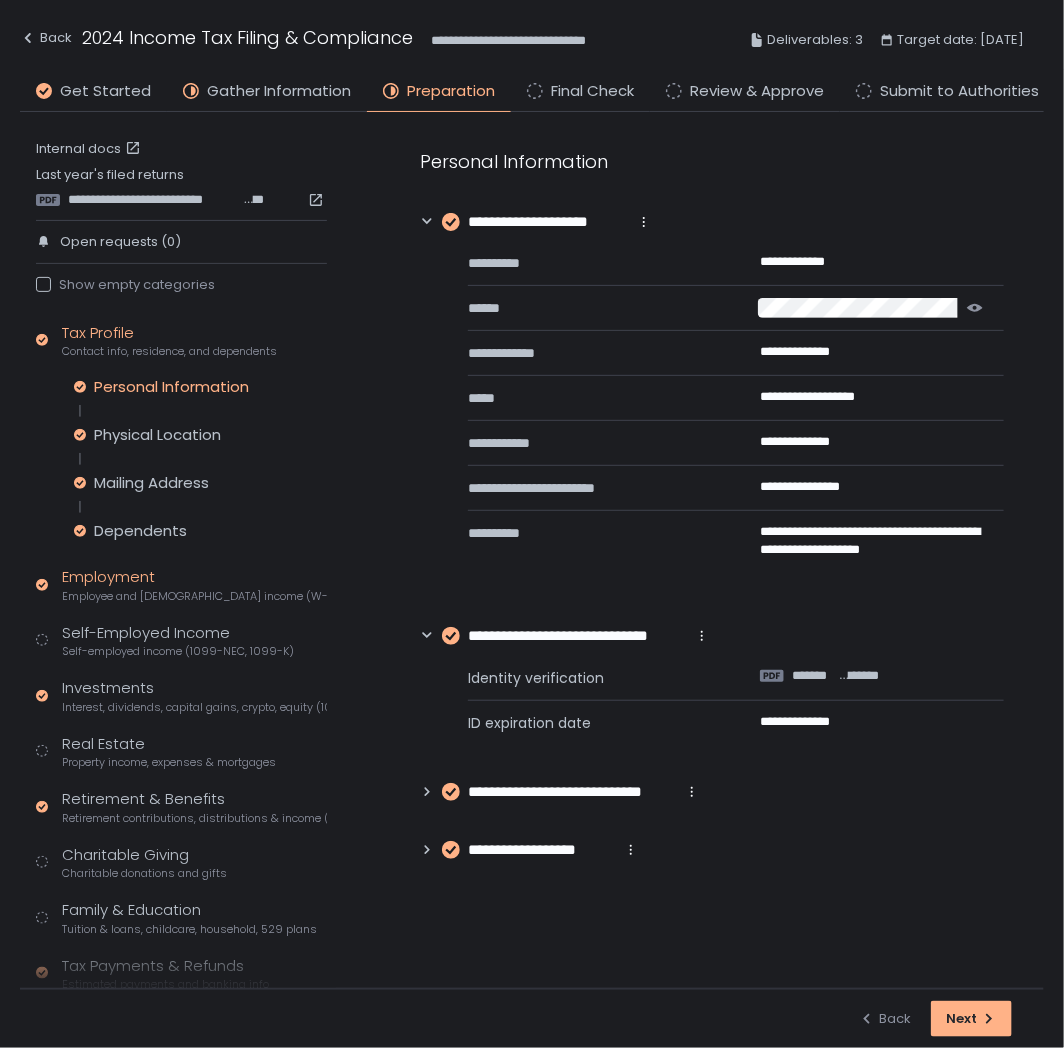 click on "Employment Employee and [DEMOGRAPHIC_DATA] income (W-2s)" 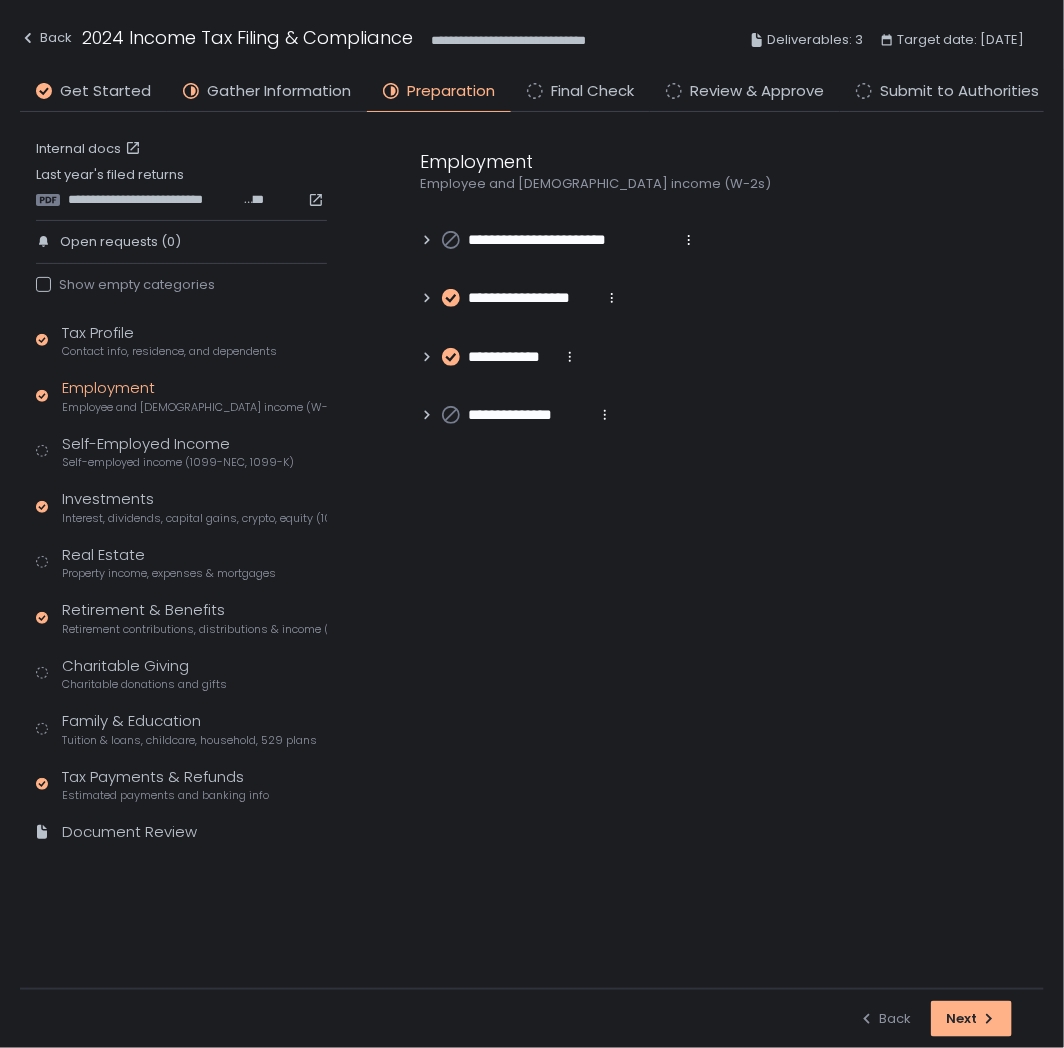 click on "Employee and [DEMOGRAPHIC_DATA] income (W-2s)" 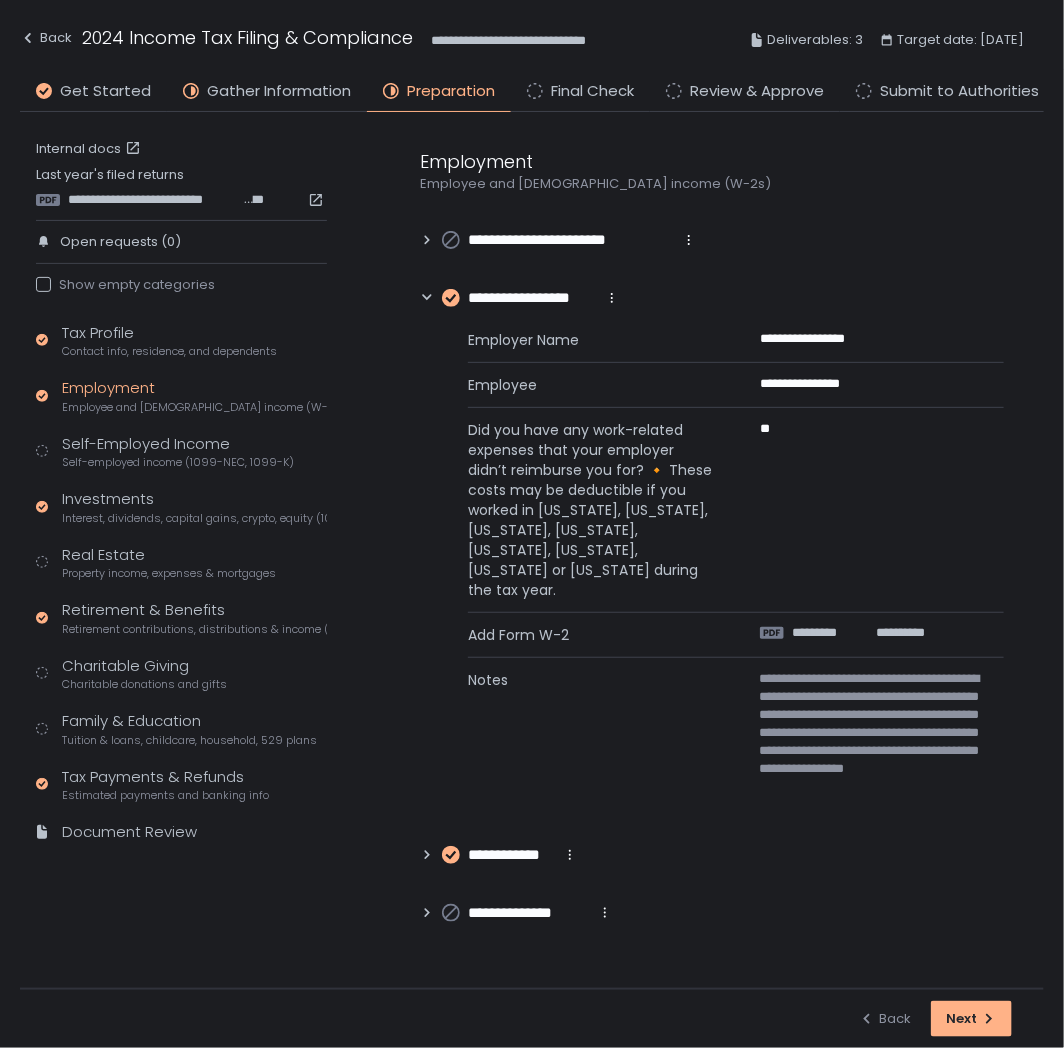 click on "**********" at bounding box center [511, 855] 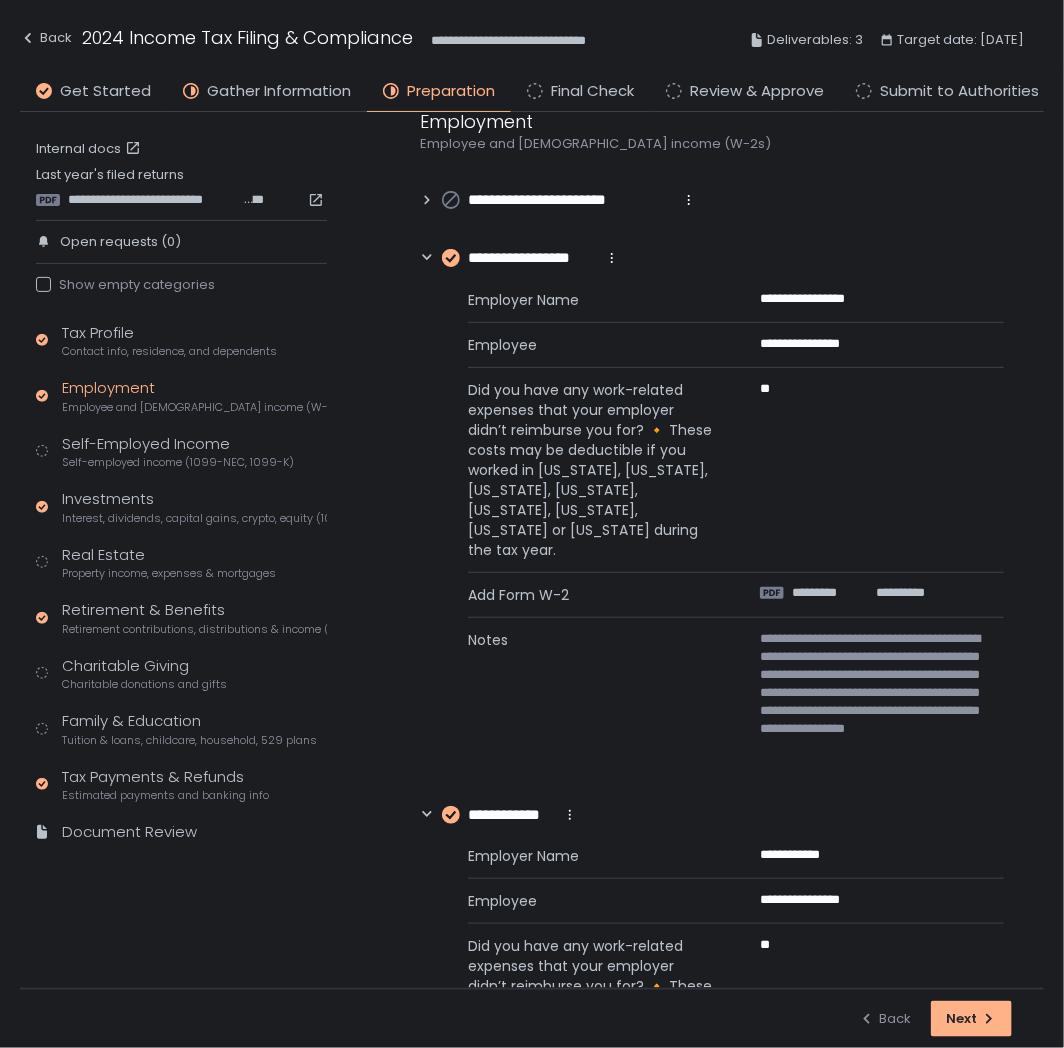 scroll, scrollTop: 0, scrollLeft: 0, axis: both 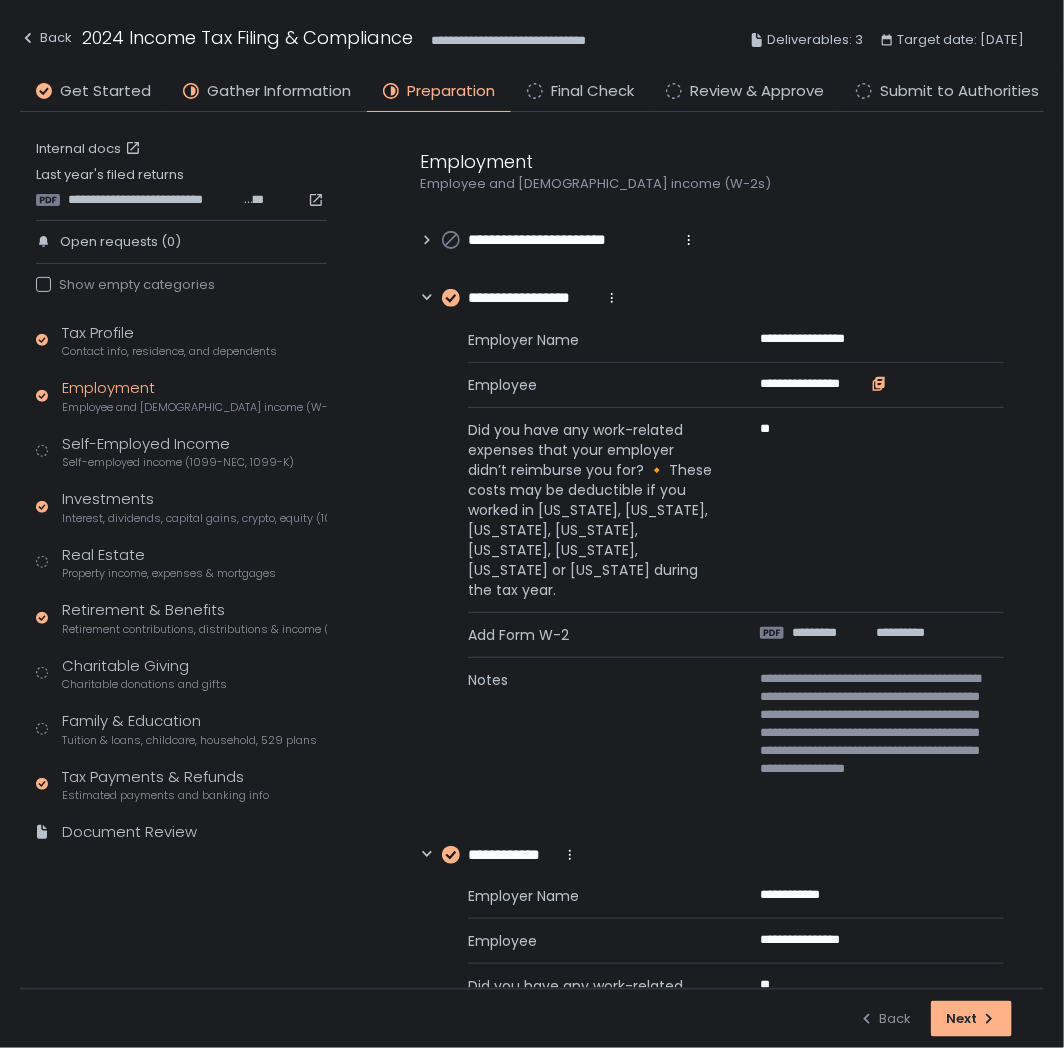 click 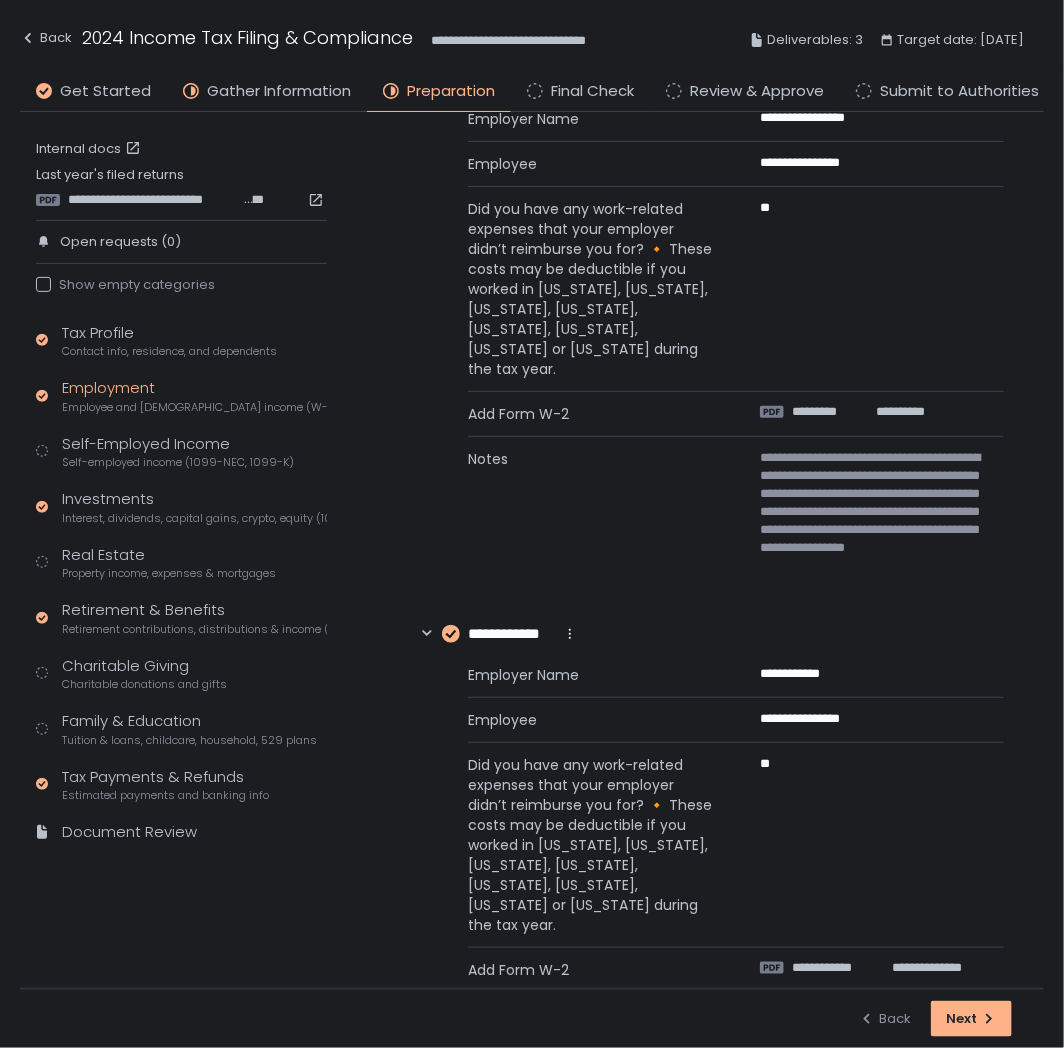 scroll, scrollTop: 222, scrollLeft: 0, axis: vertical 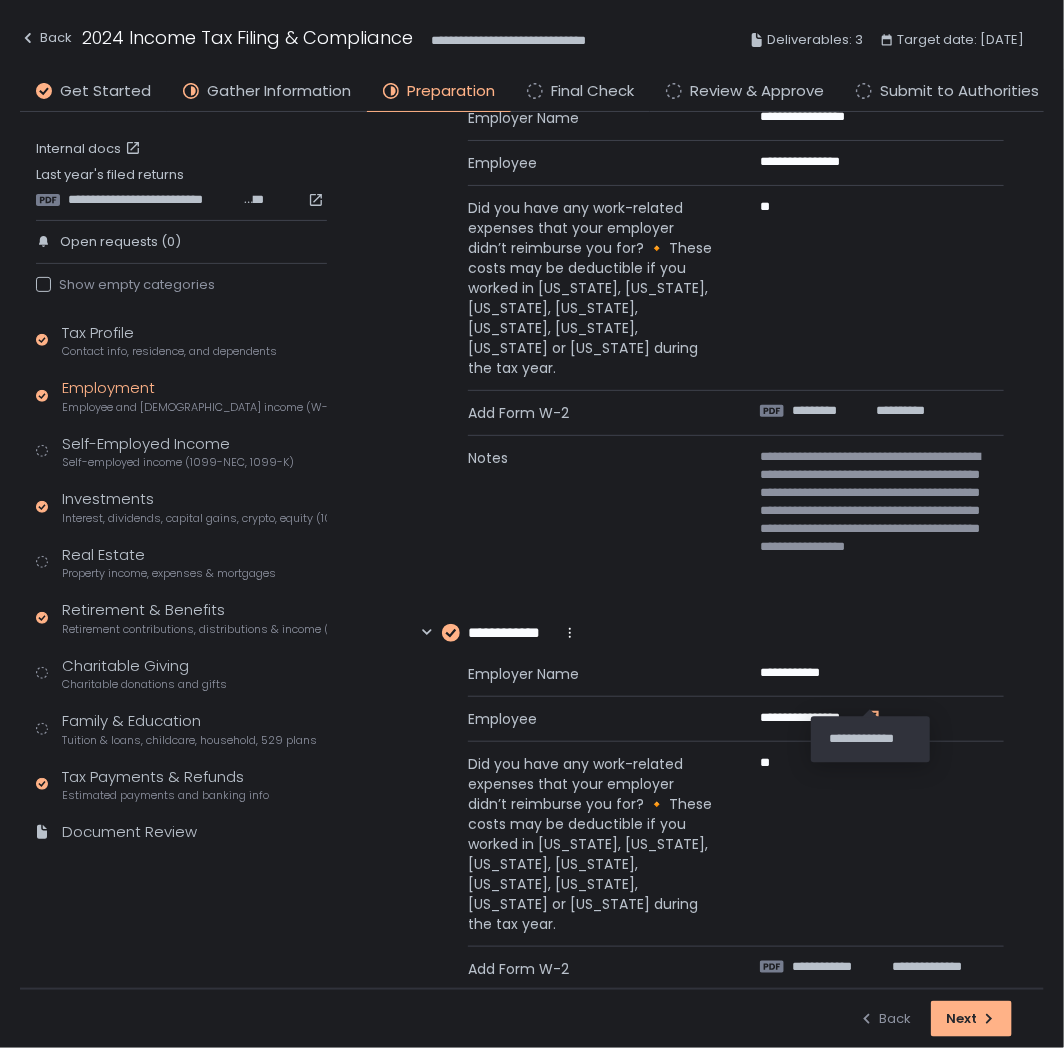 click 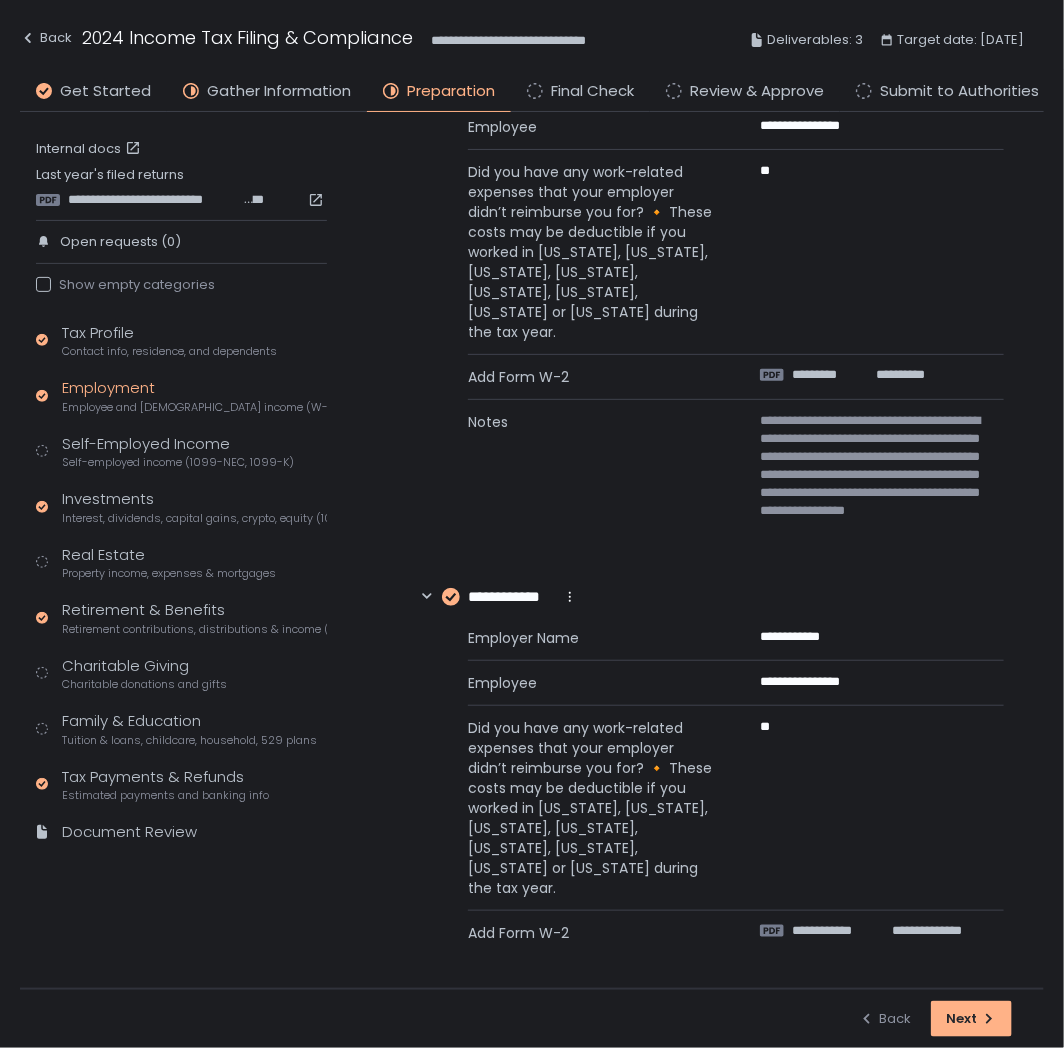 scroll, scrollTop: 278, scrollLeft: 0, axis: vertical 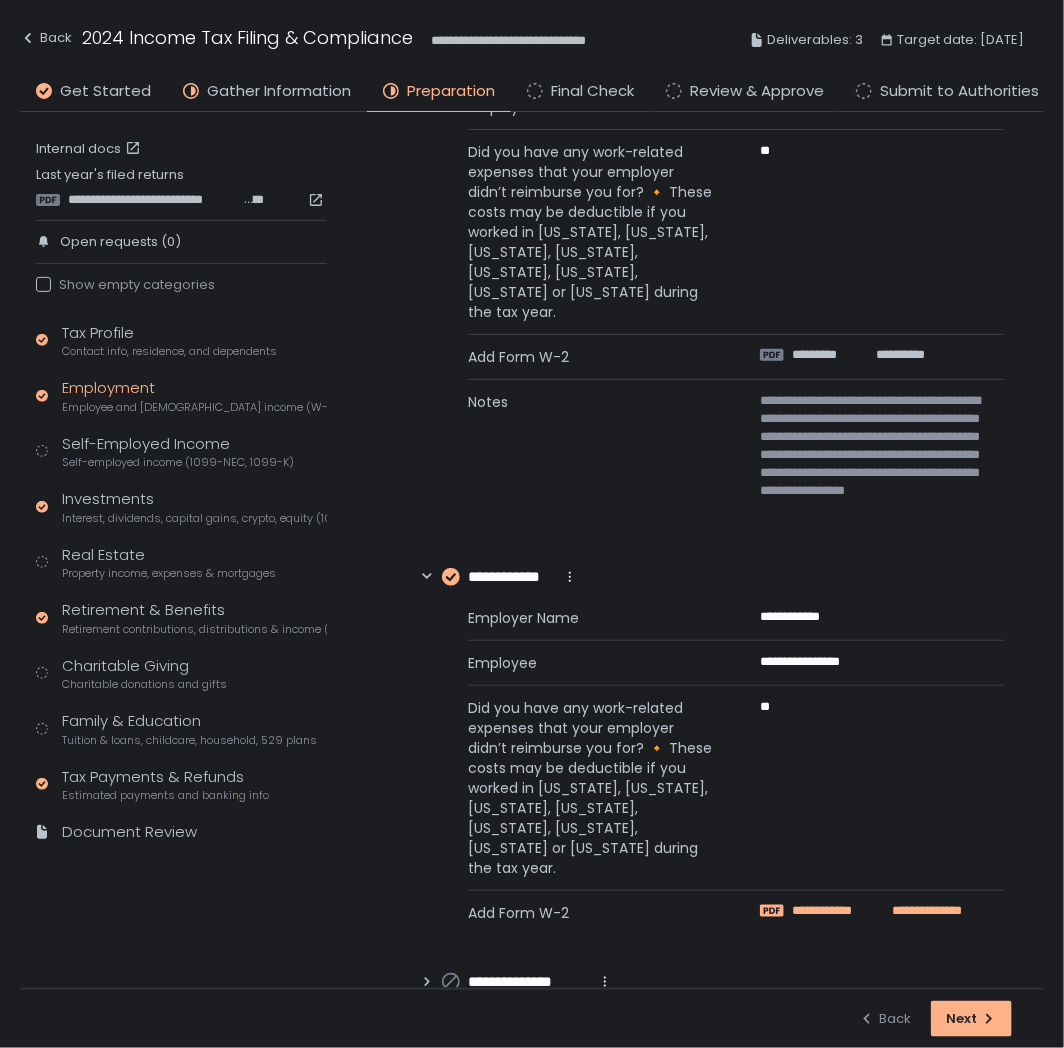 click on "**********" at bounding box center [838, 911] 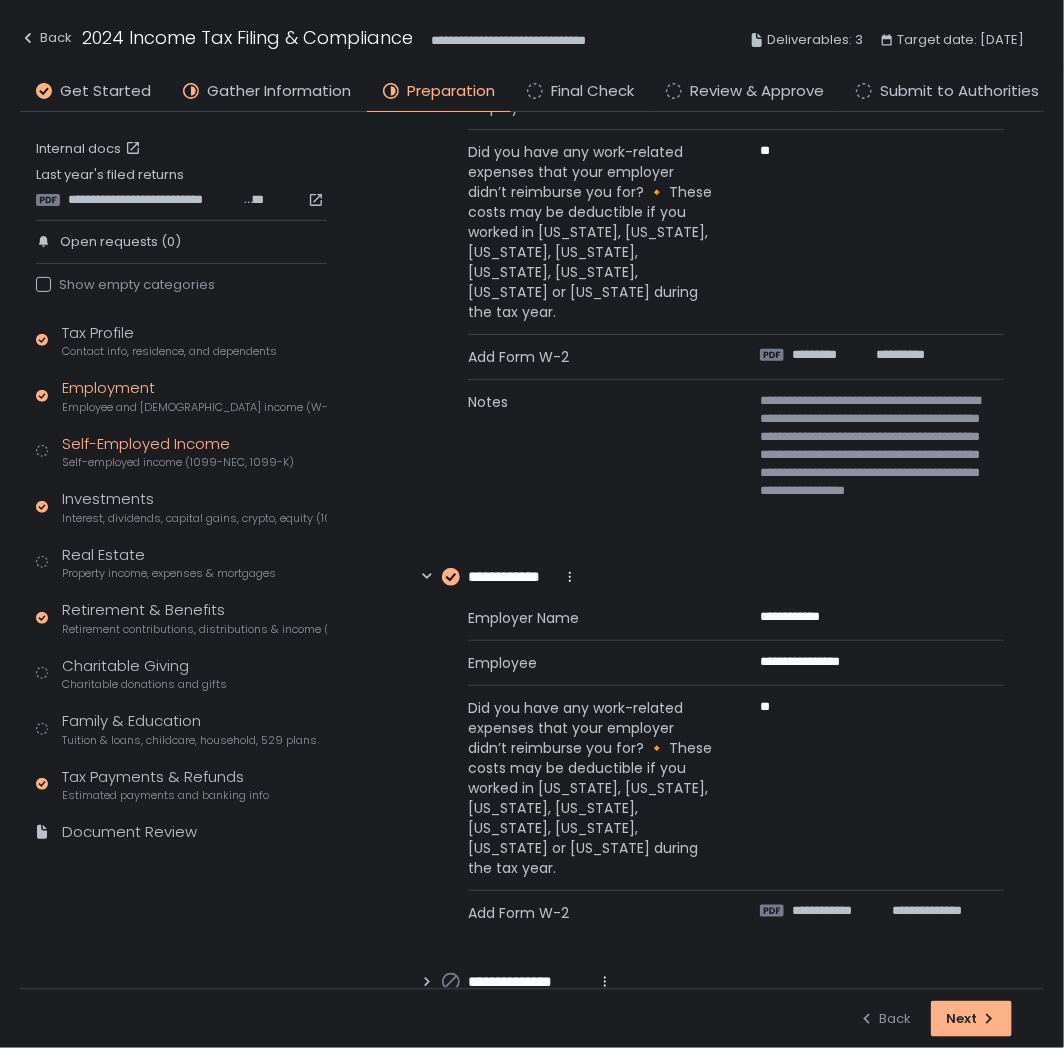 click on "Self-Employed Income Self-employed income (1099-NEC, 1099-K)" 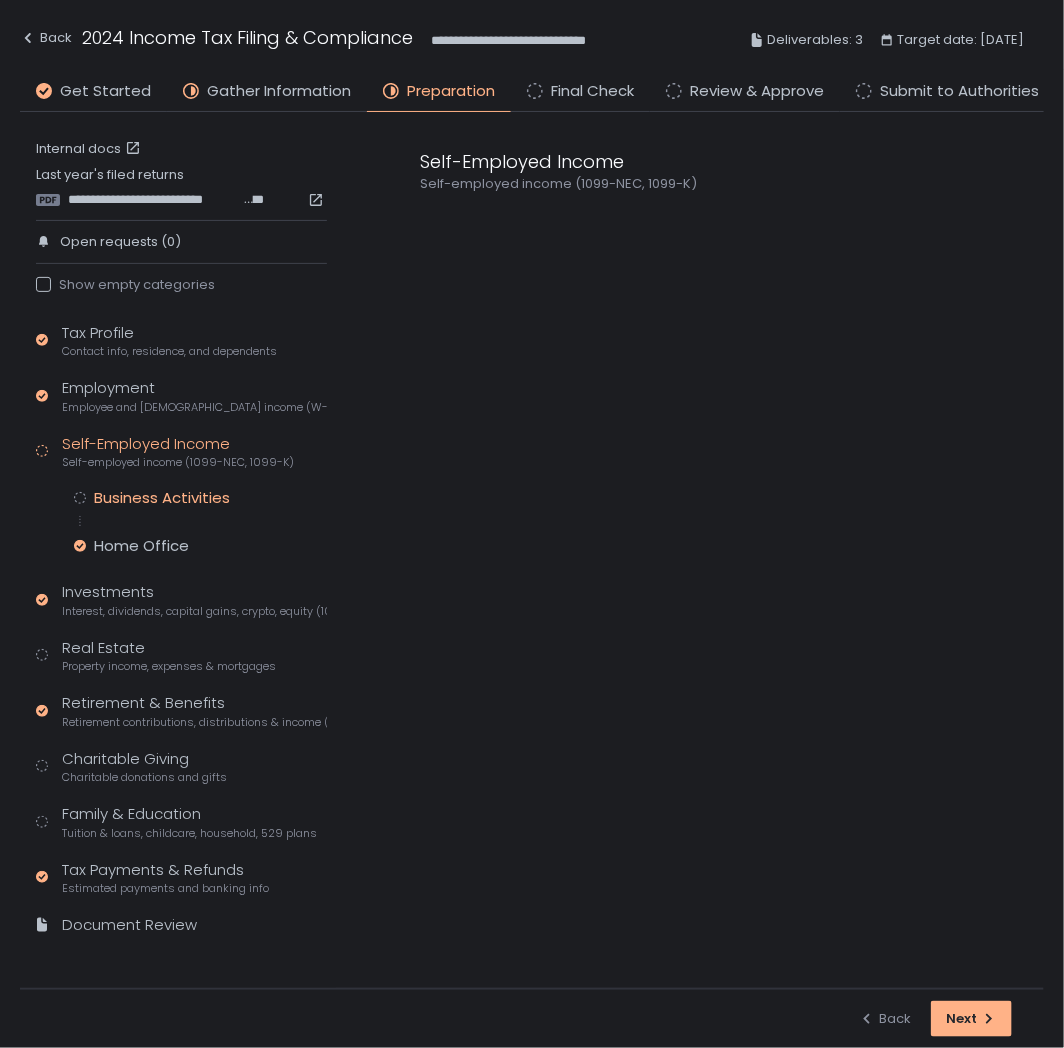 click on "Business Activities" 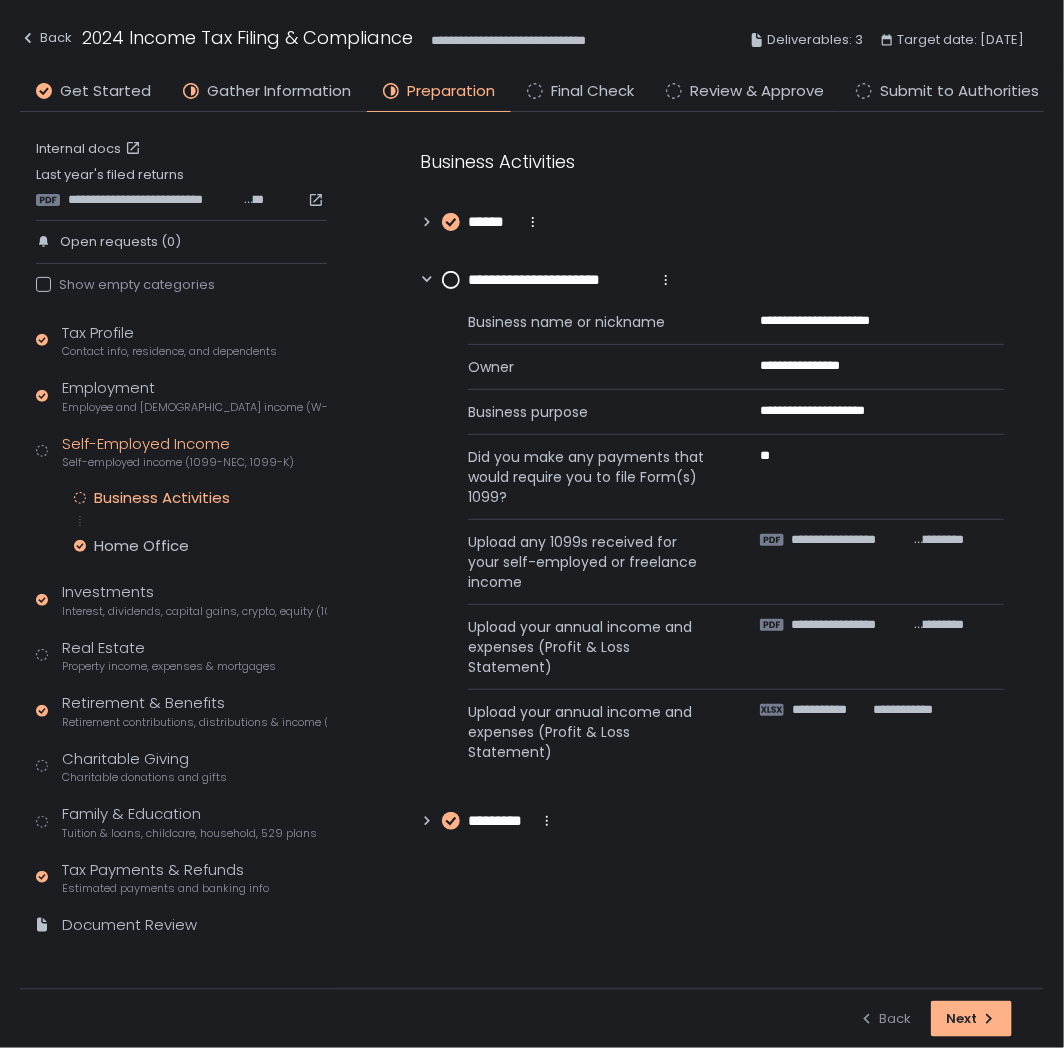 click 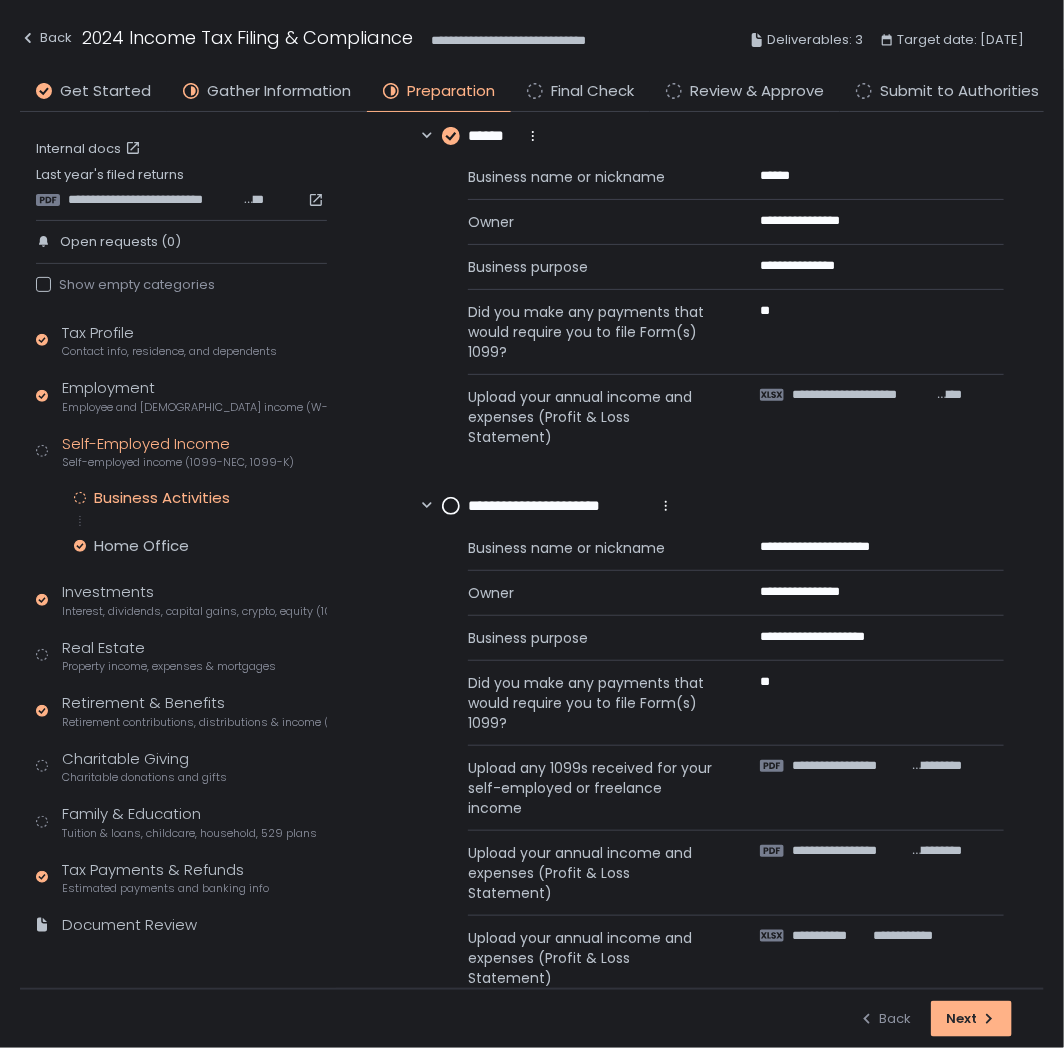 scroll, scrollTop: 192, scrollLeft: 0, axis: vertical 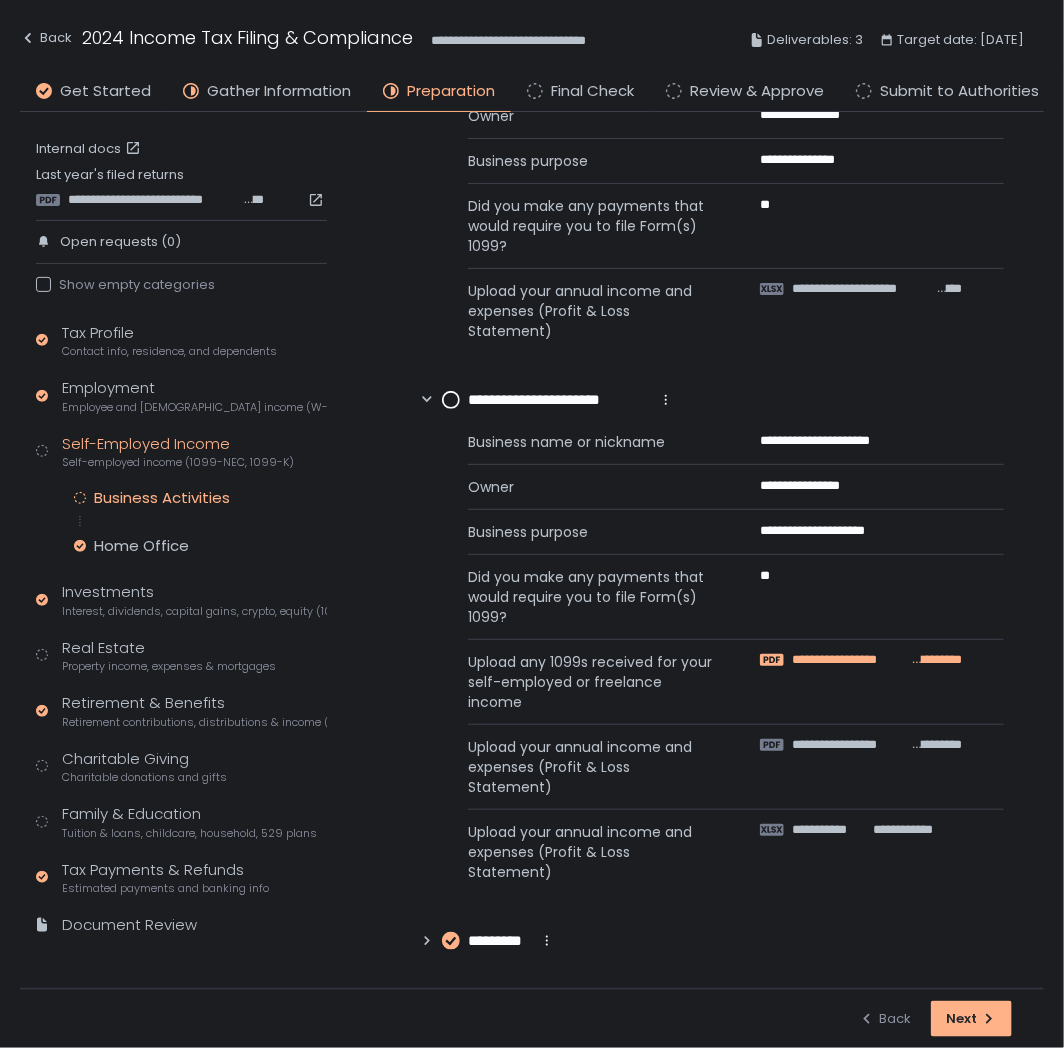 click on "**********" at bounding box center (851, 660) 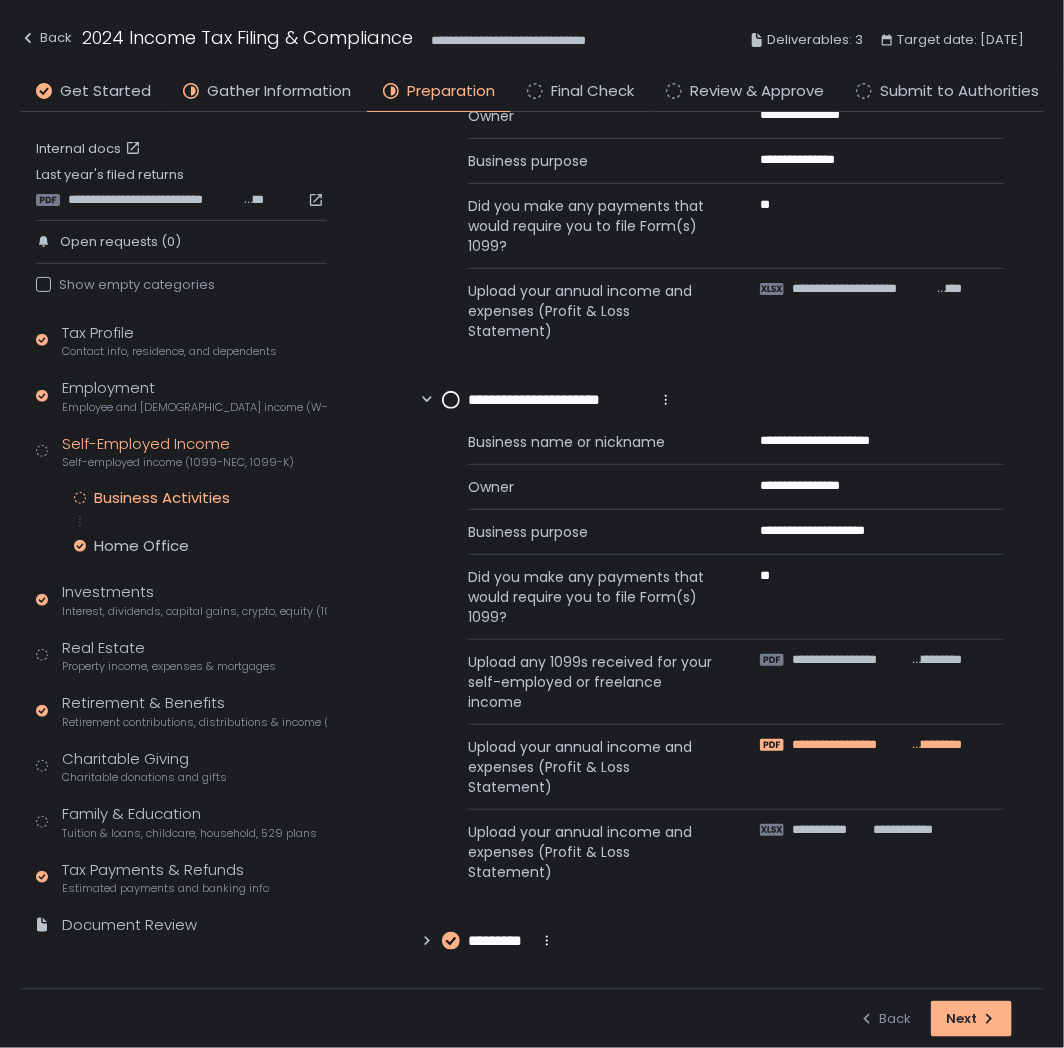 click on "**********" at bounding box center [851, 745] 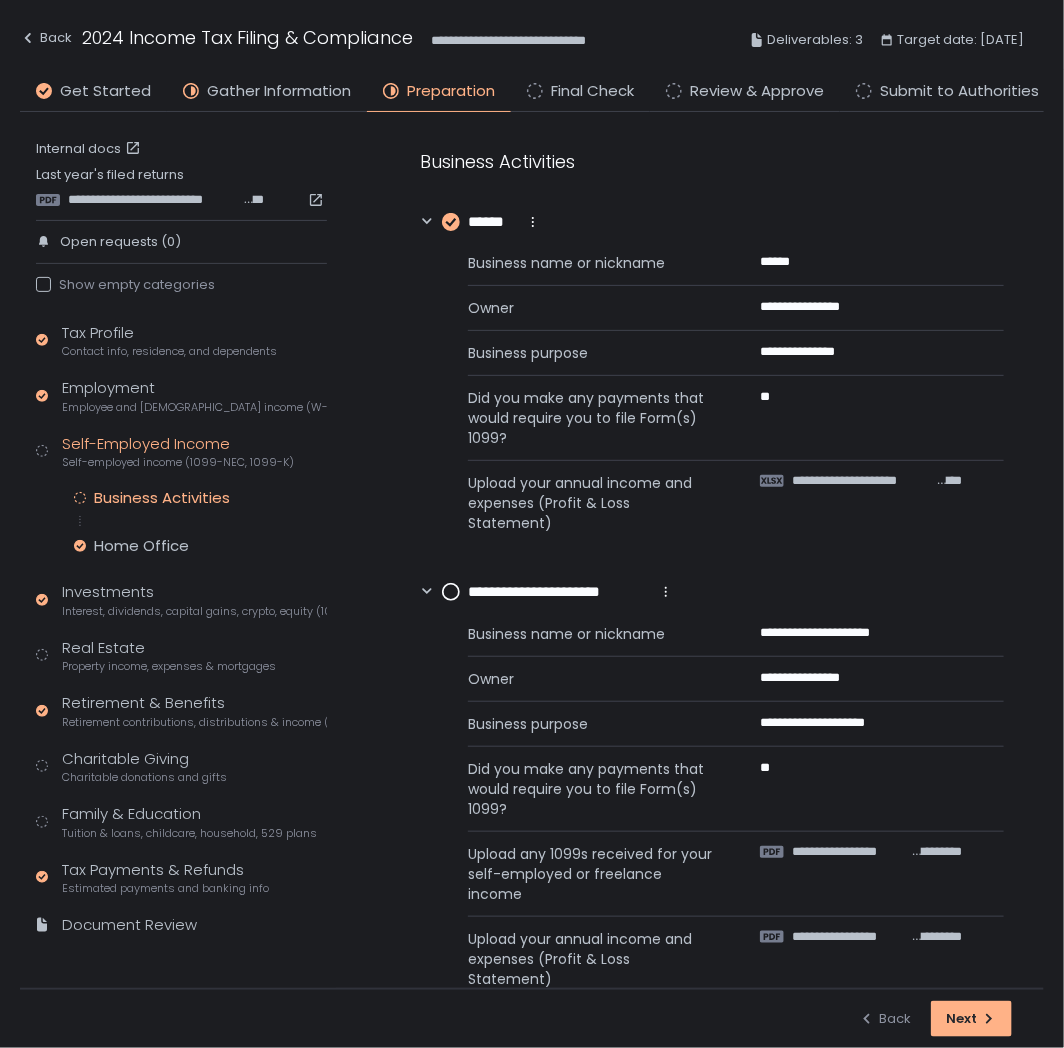 scroll, scrollTop: 192, scrollLeft: 0, axis: vertical 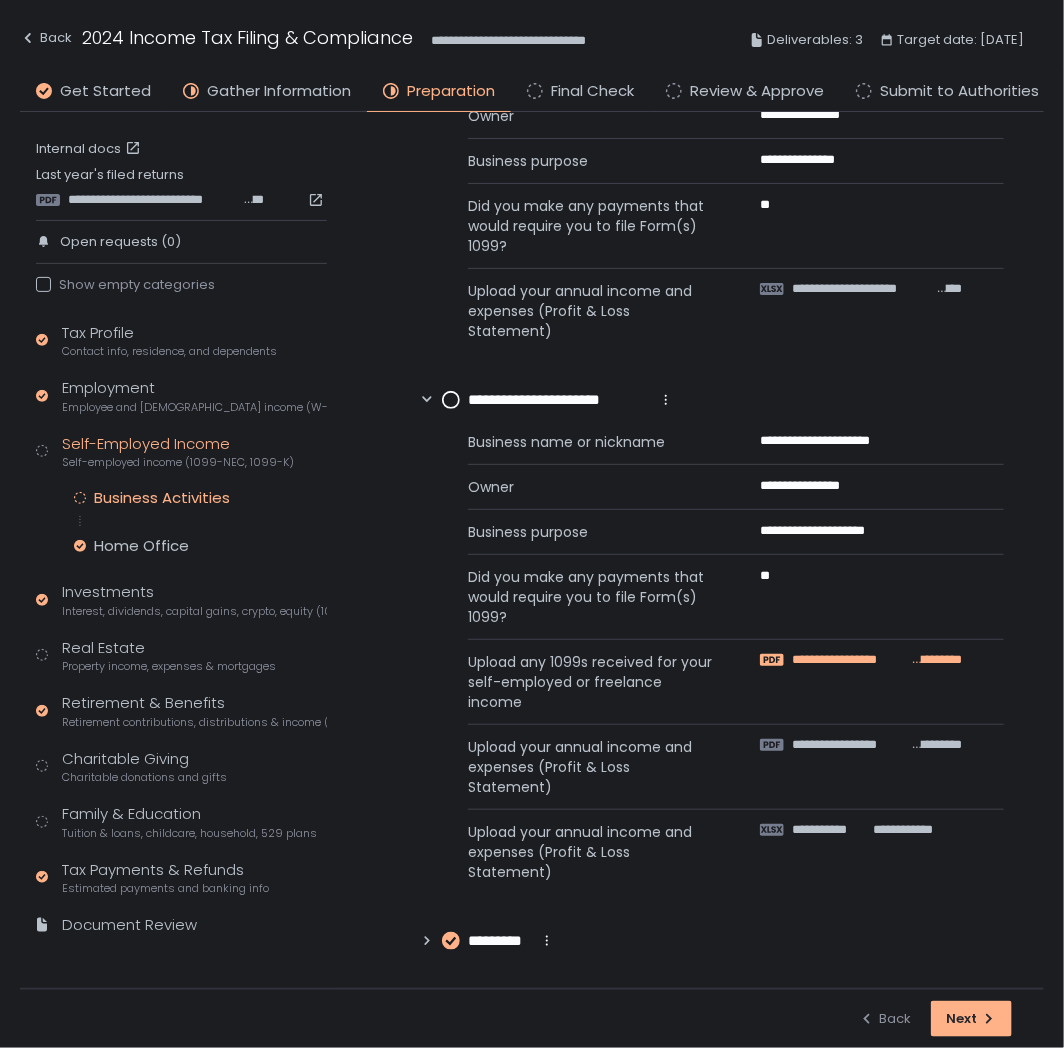 click on "**********" at bounding box center [851, 660] 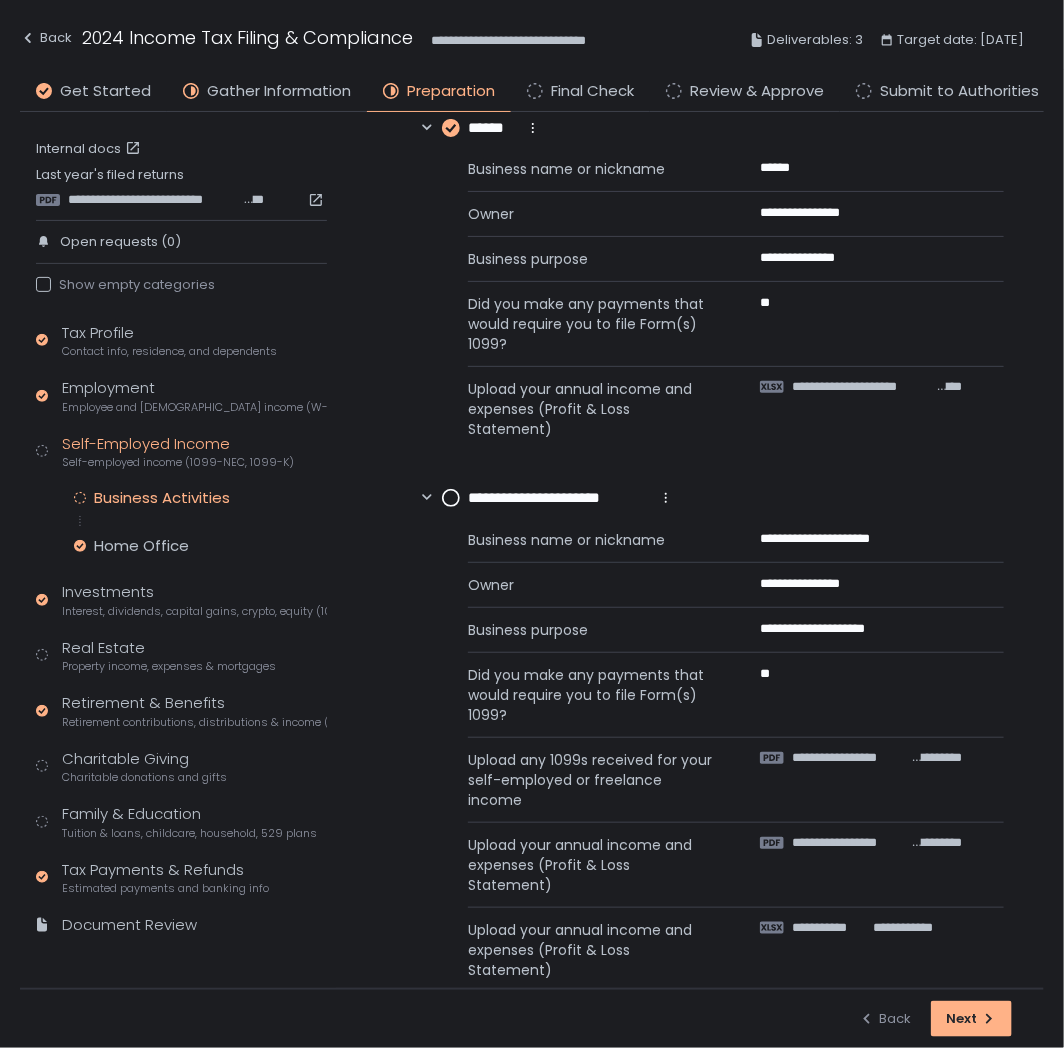 scroll, scrollTop: 0, scrollLeft: 0, axis: both 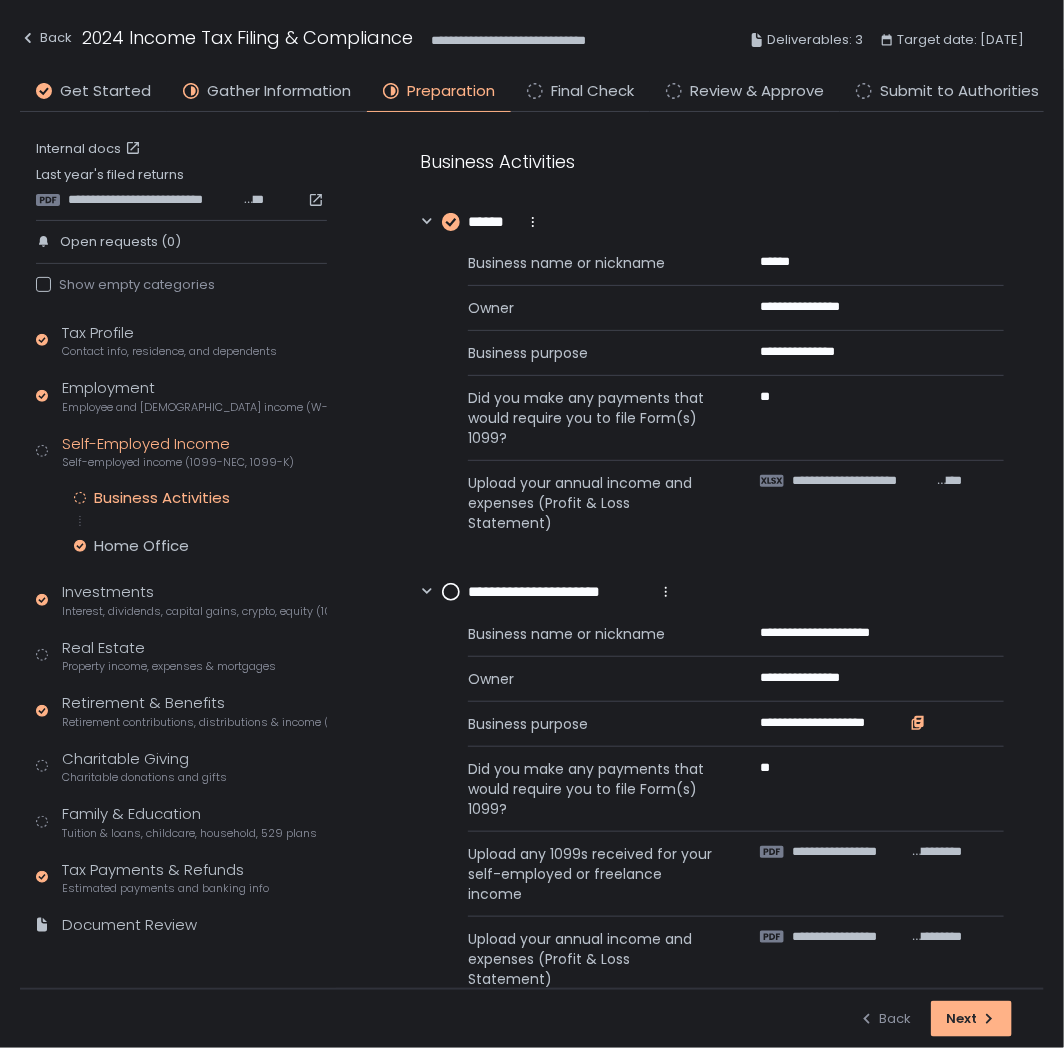 click 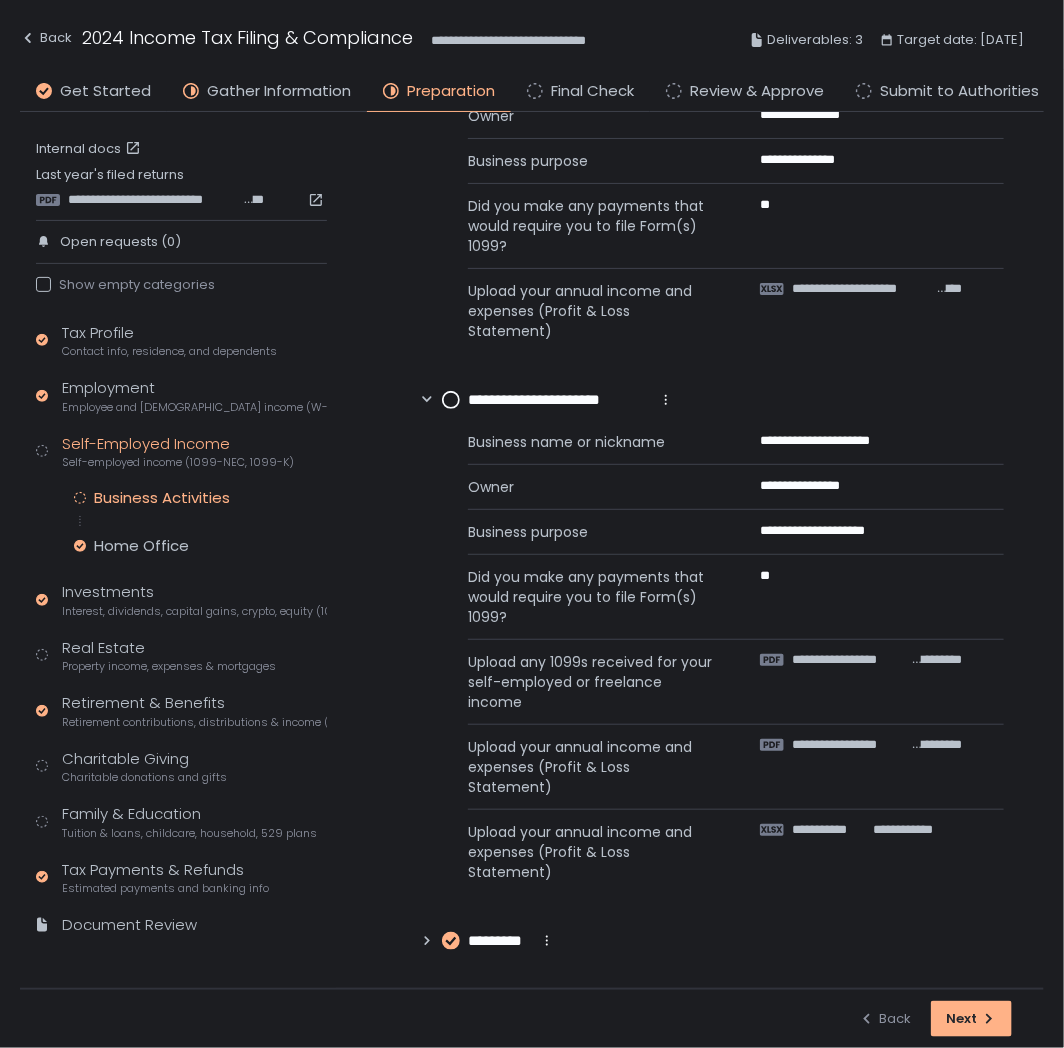scroll, scrollTop: 0, scrollLeft: 0, axis: both 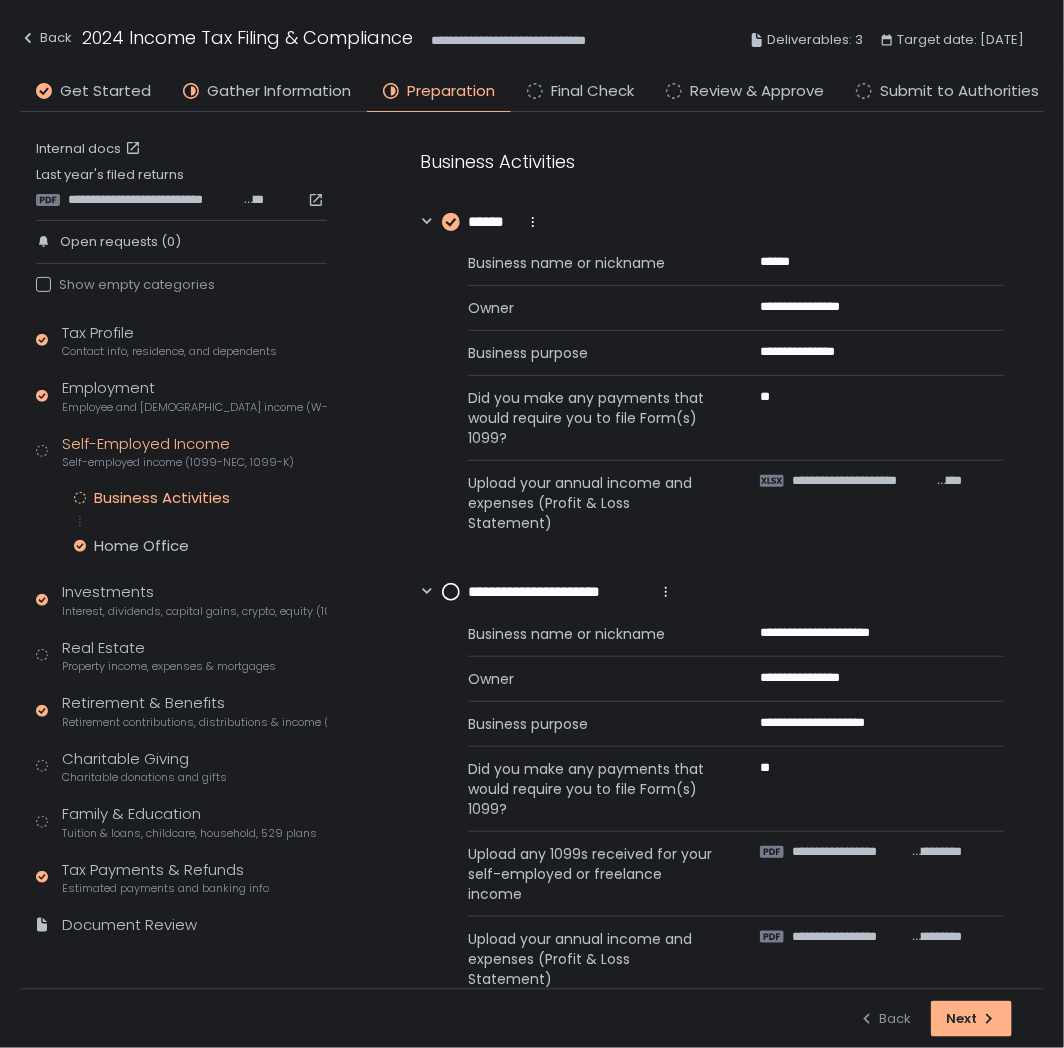 click 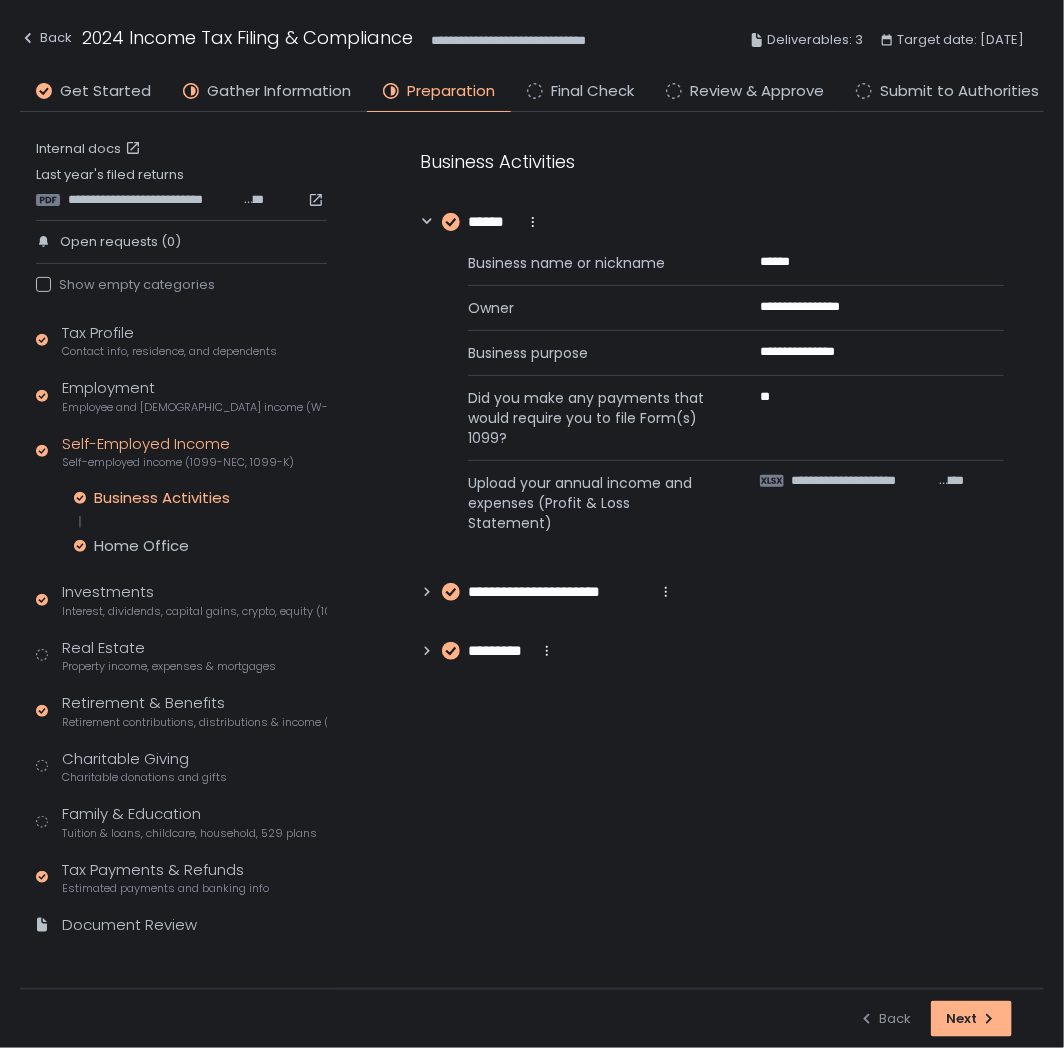 click 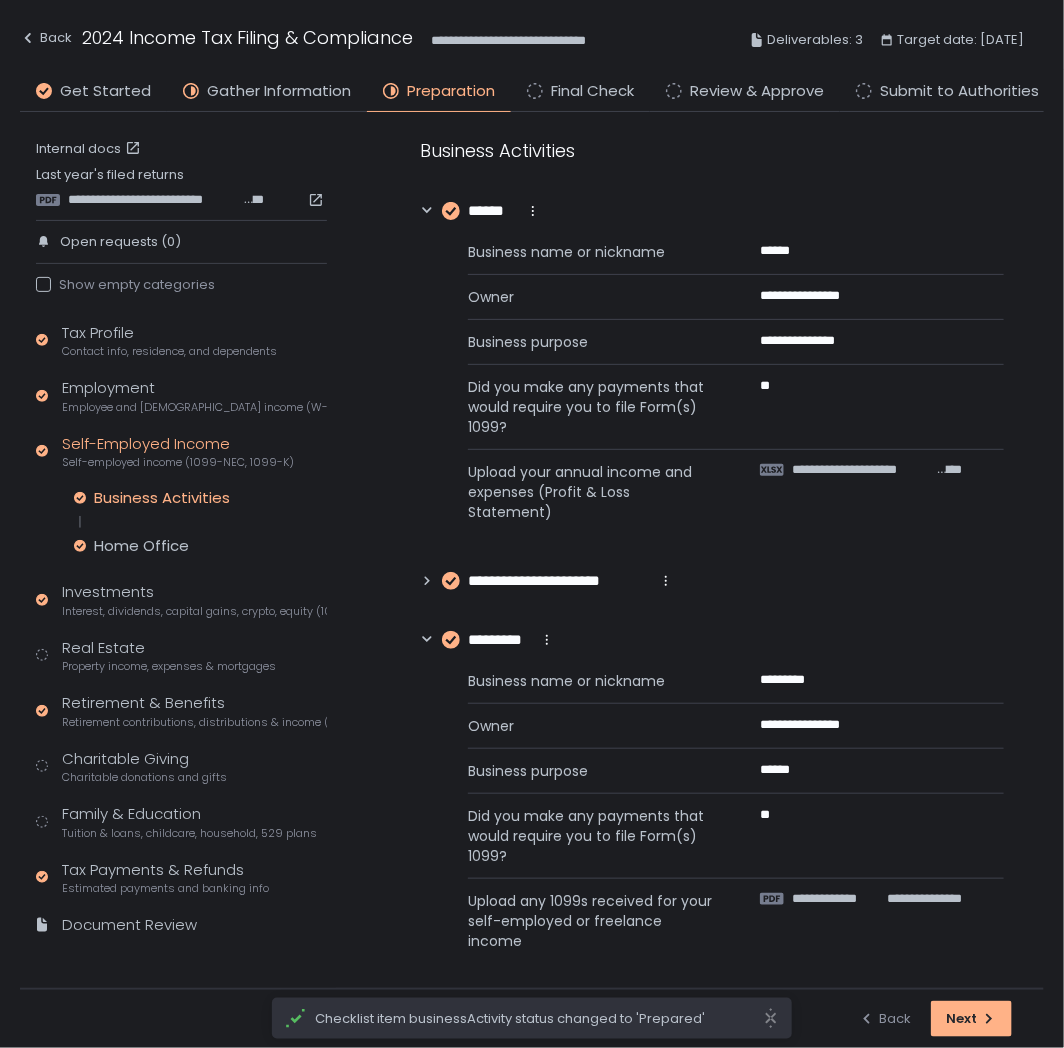 scroll, scrollTop: 21, scrollLeft: 0, axis: vertical 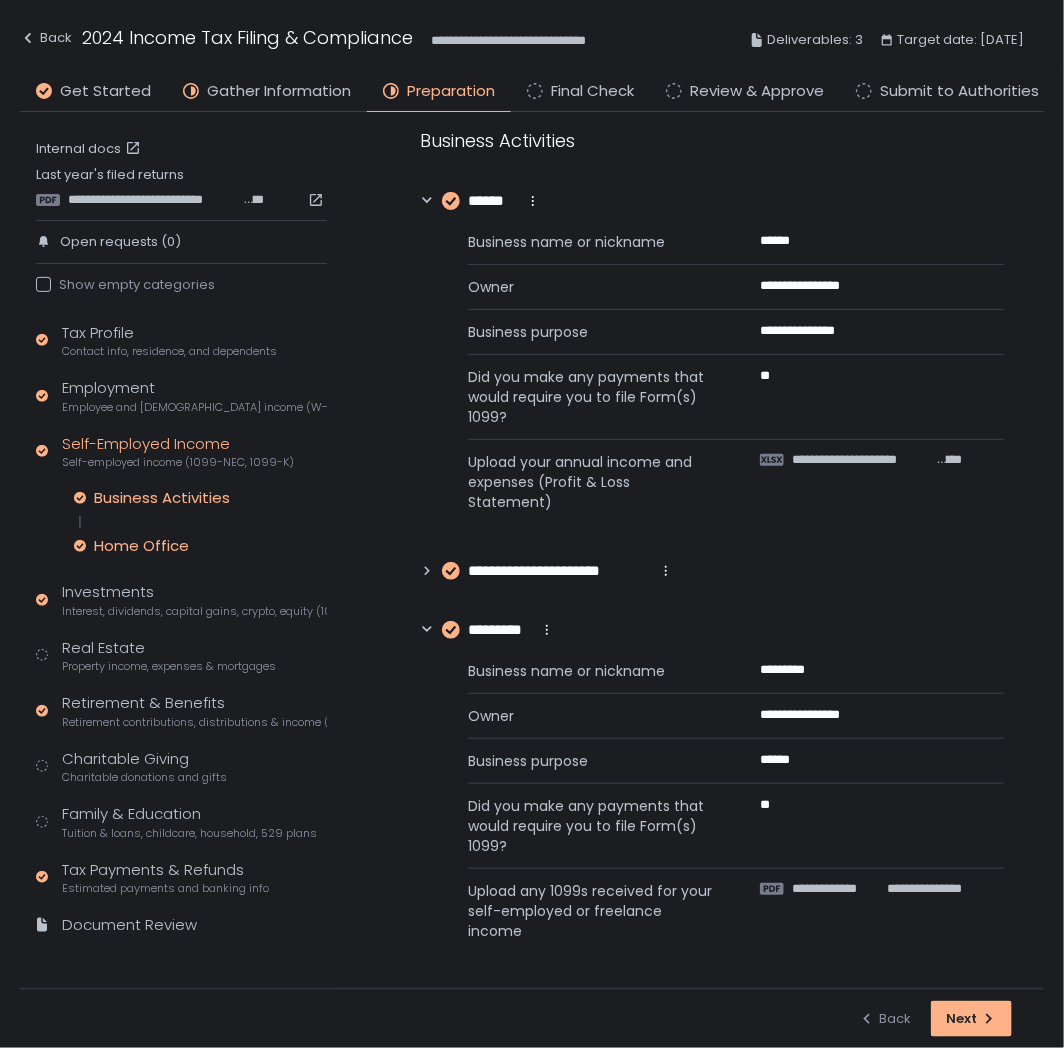 click on "Home Office" 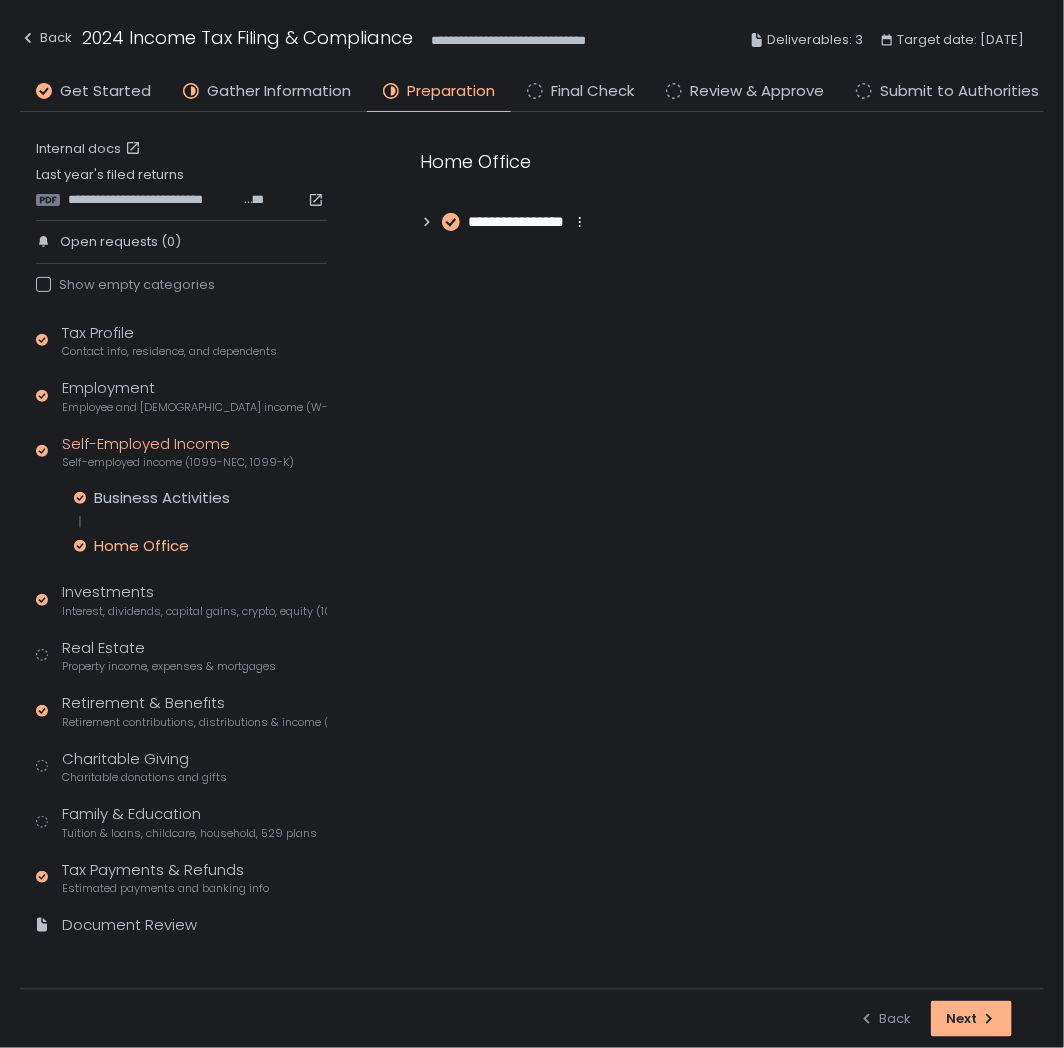 scroll, scrollTop: 0, scrollLeft: 0, axis: both 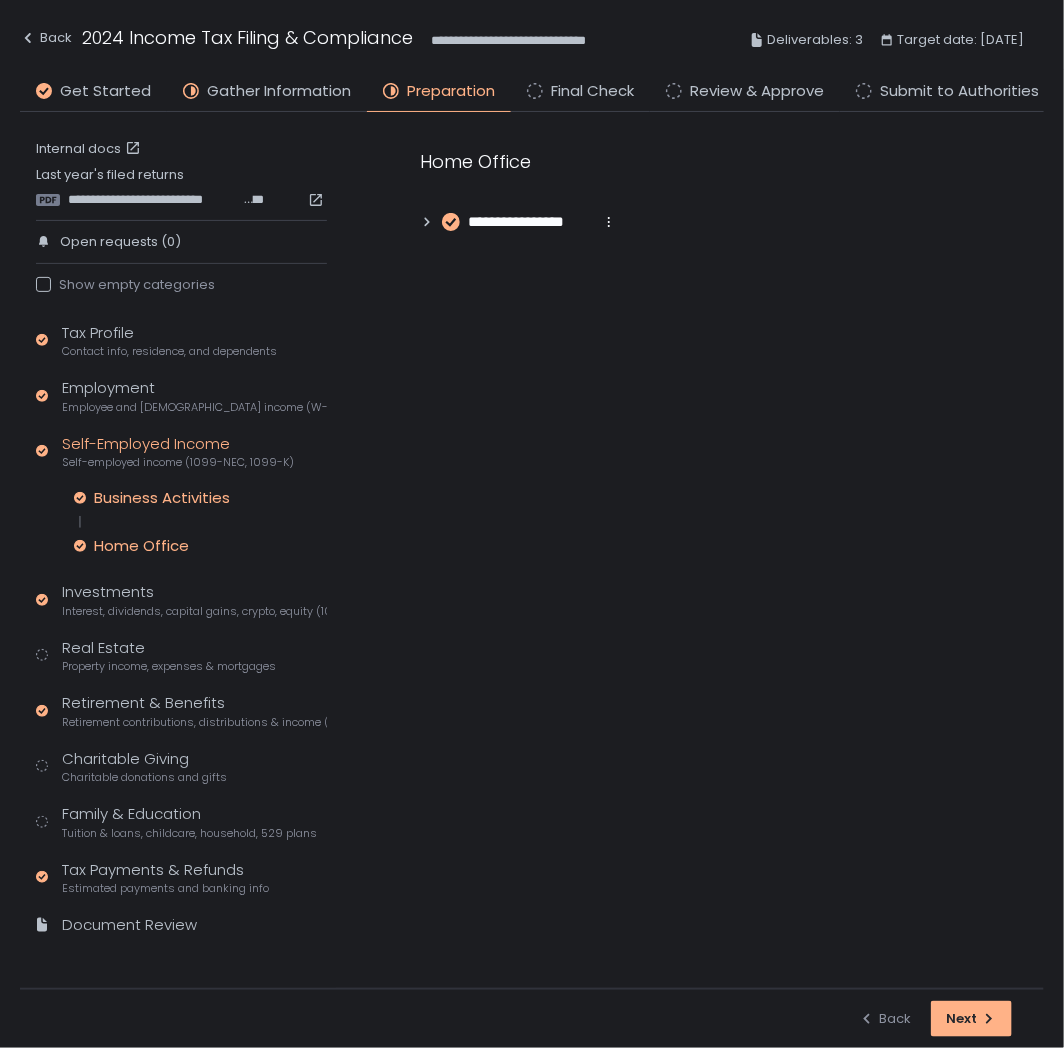 click on "Business Activities" 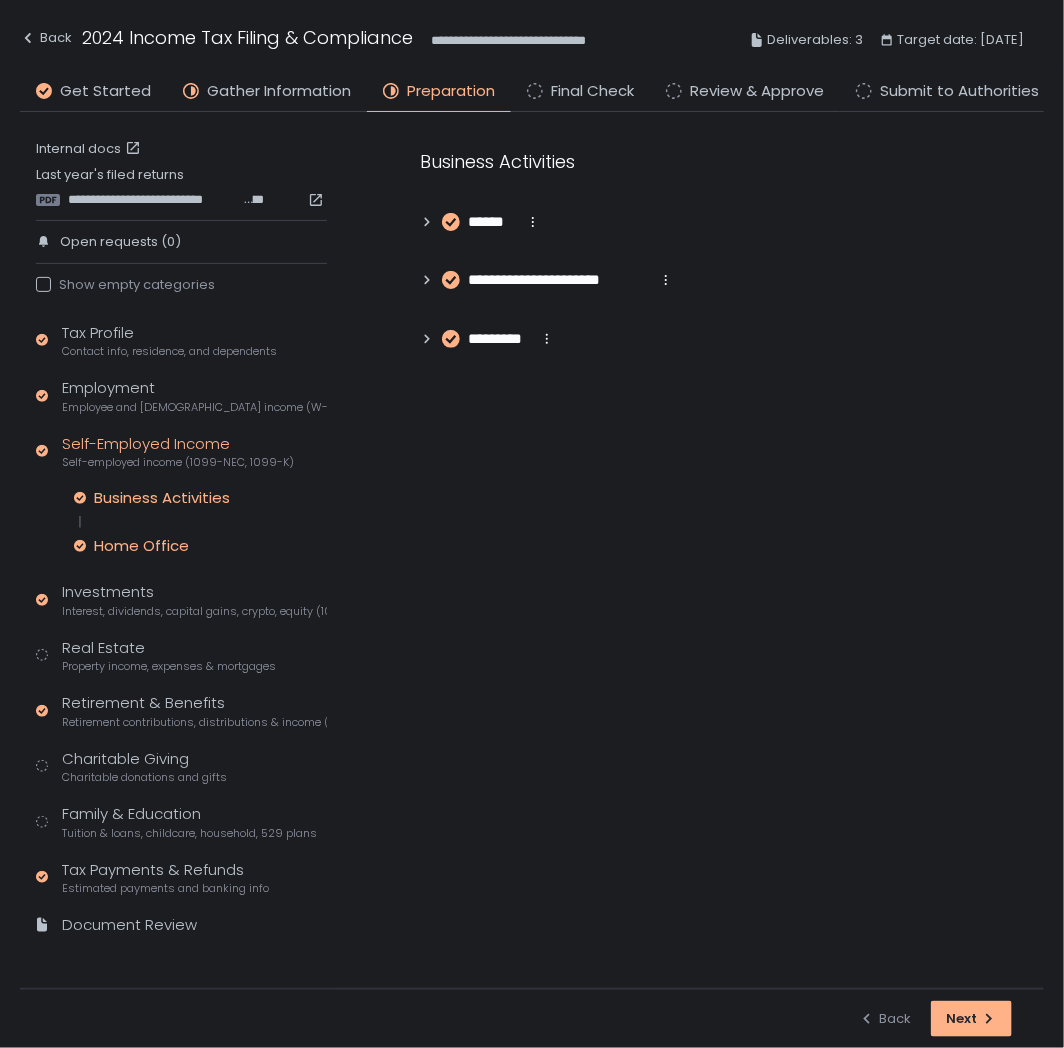 click on "Home Office" 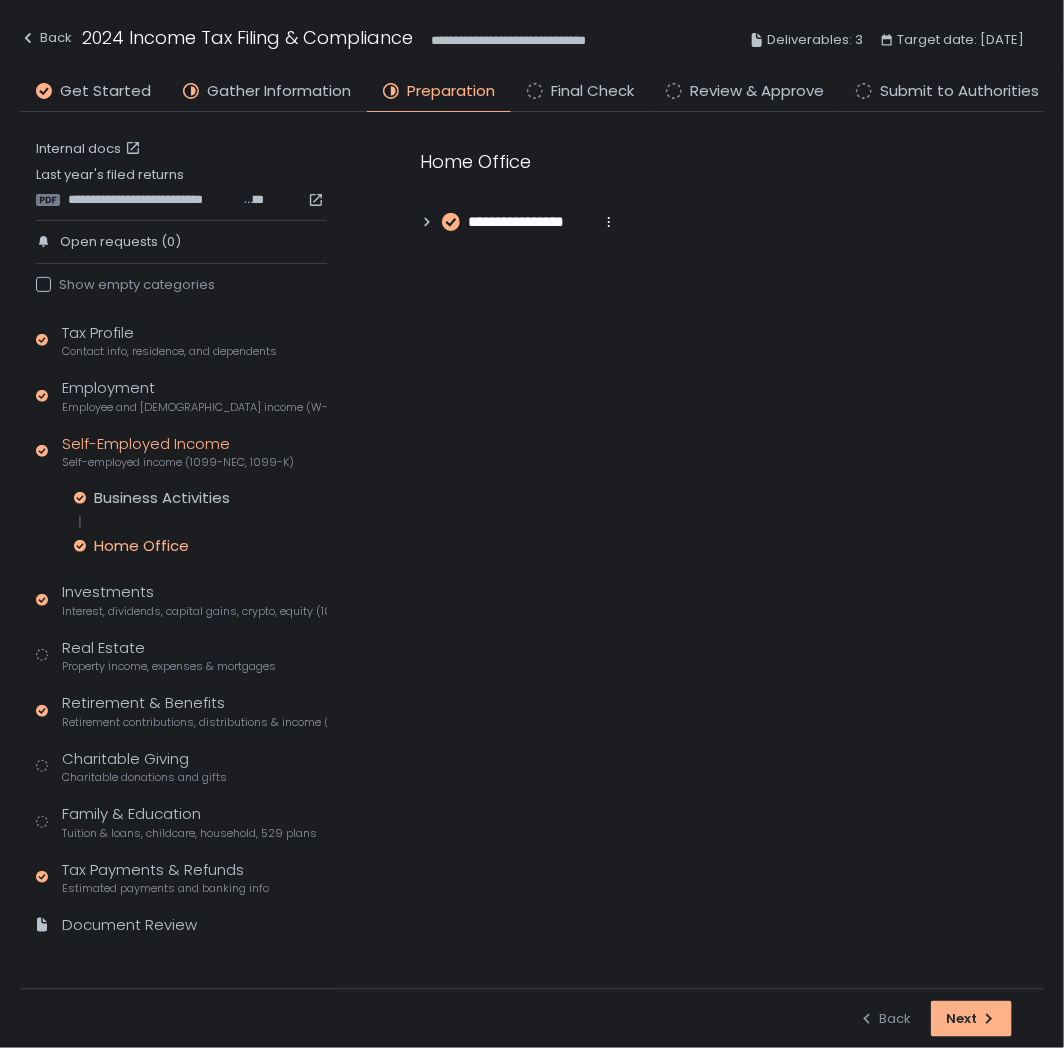 click 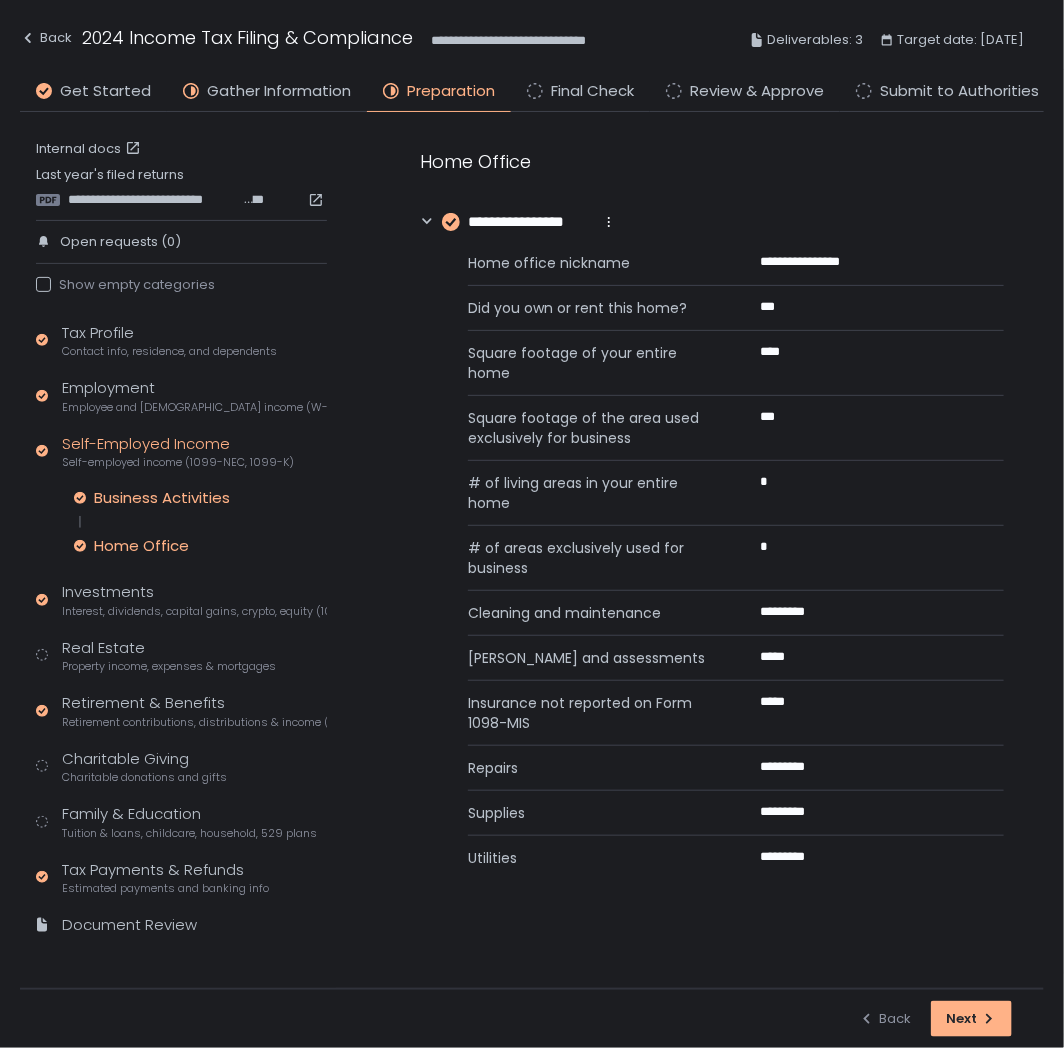 click on "Business Activities" 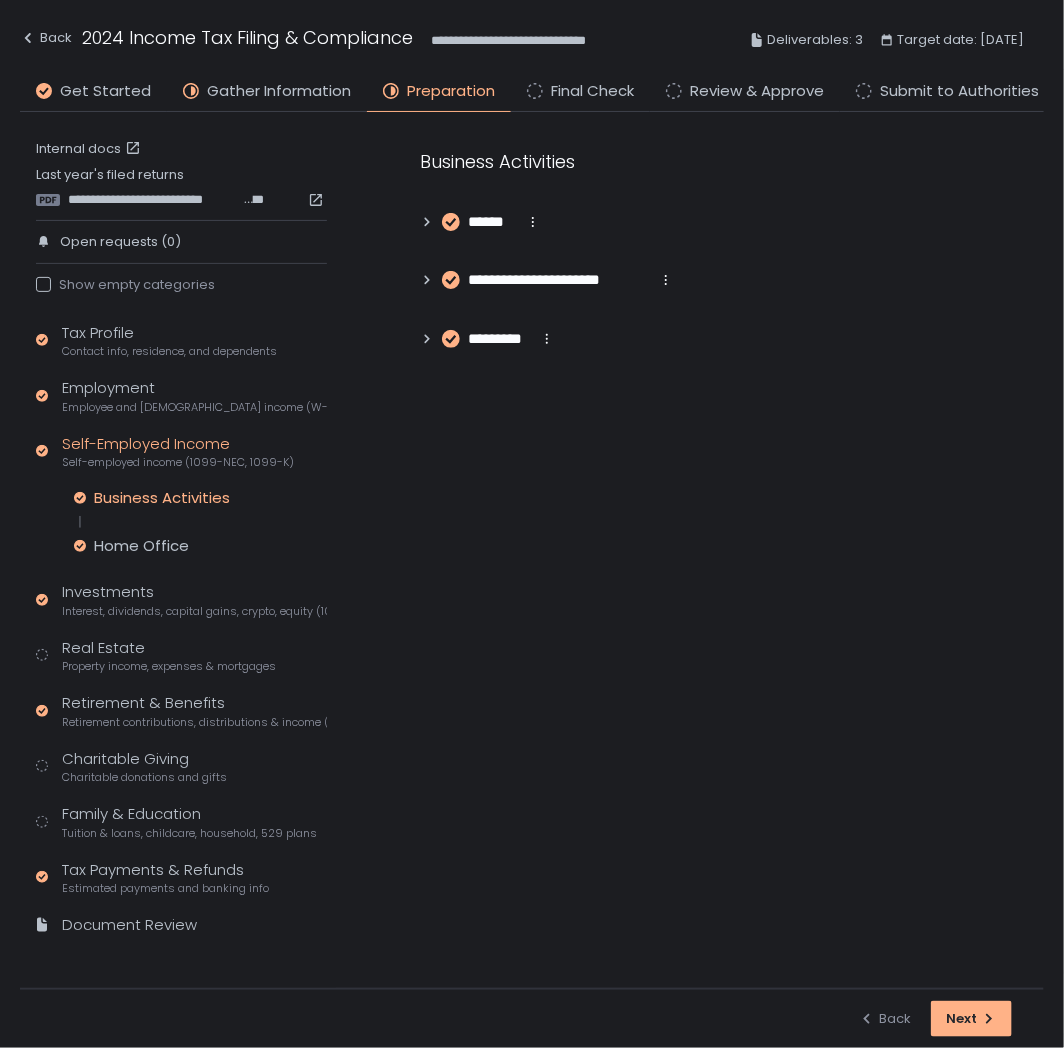 click 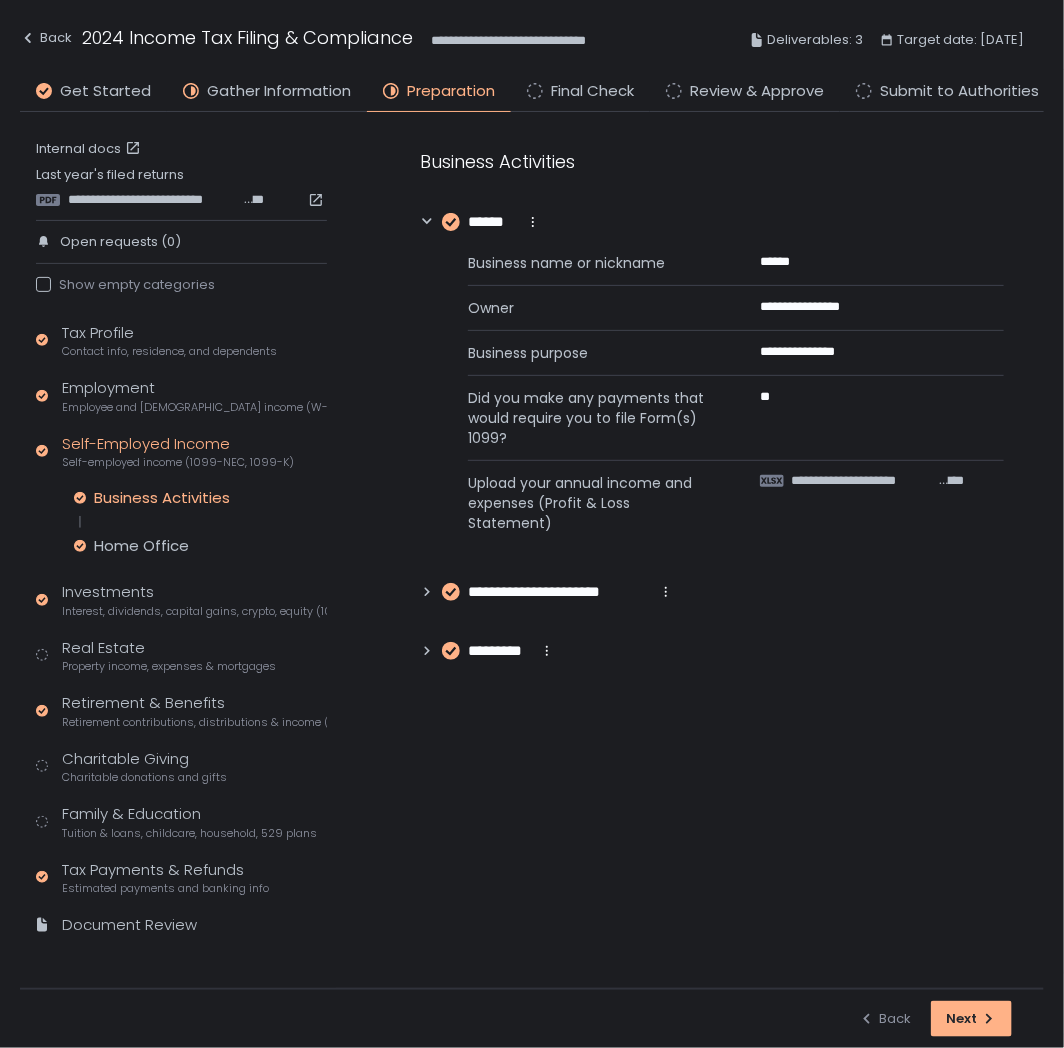 click 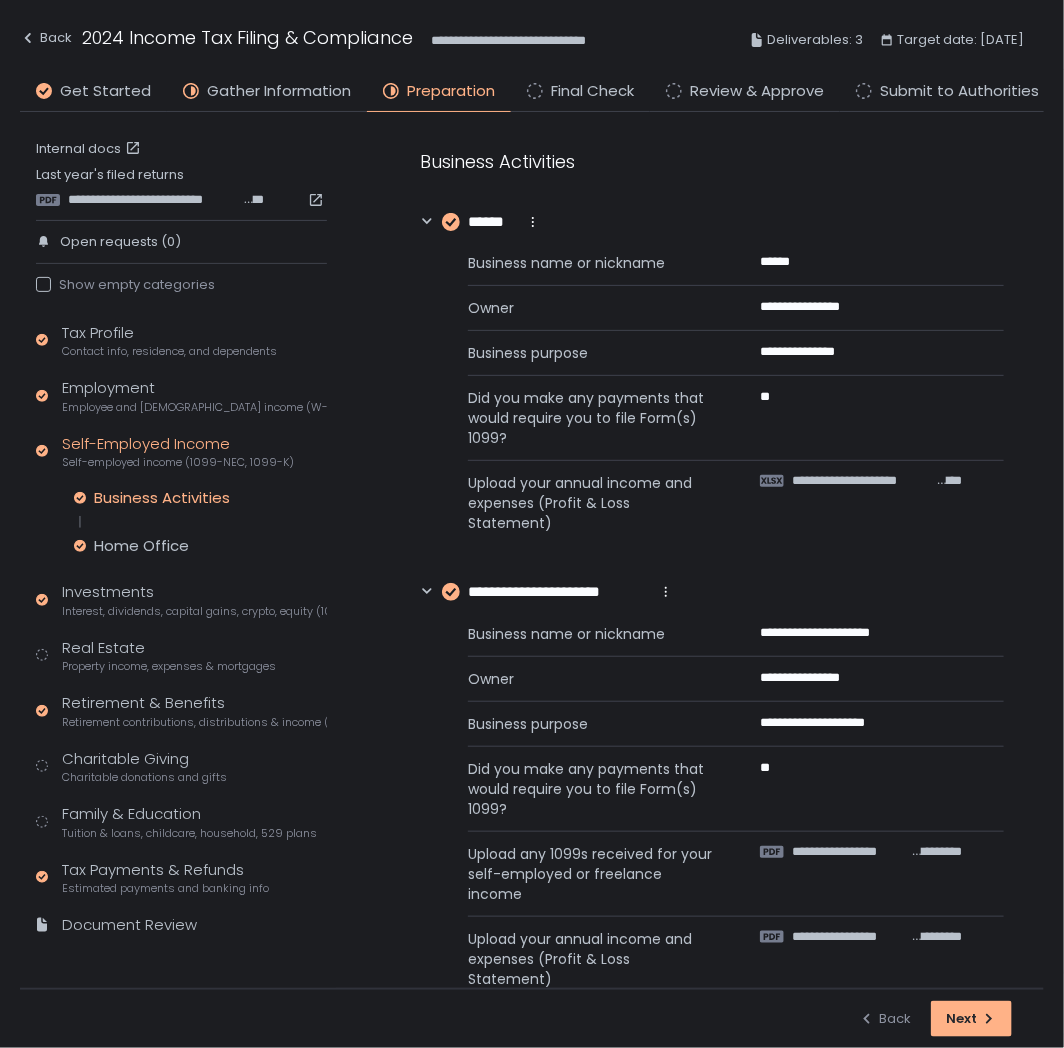 click on "**********" at bounding box center [712, 646] 